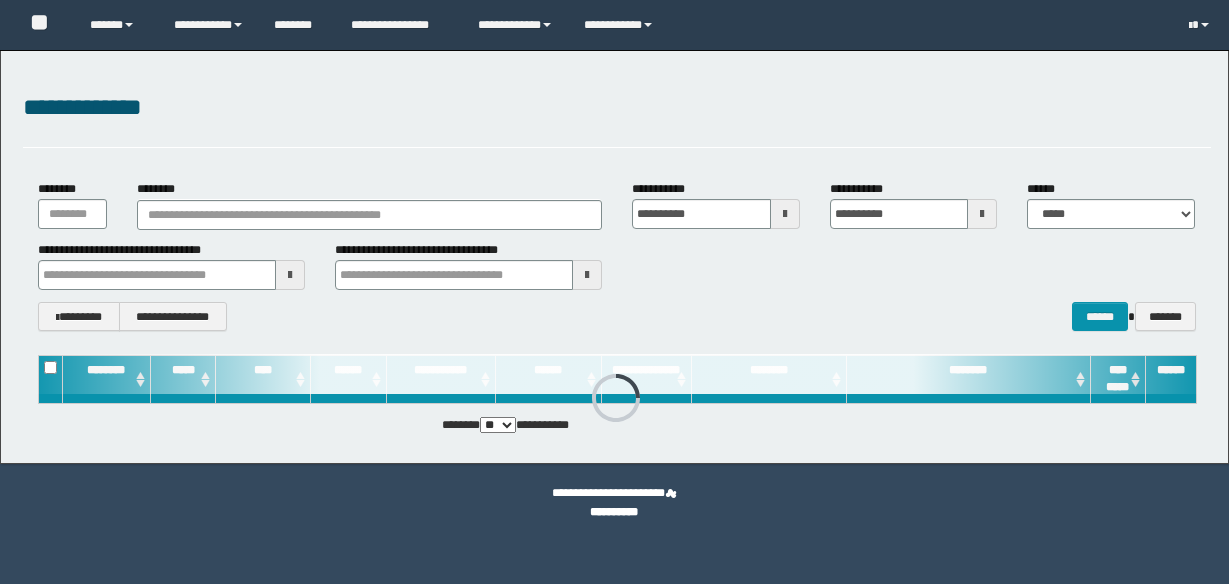 scroll, scrollTop: 0, scrollLeft: 0, axis: both 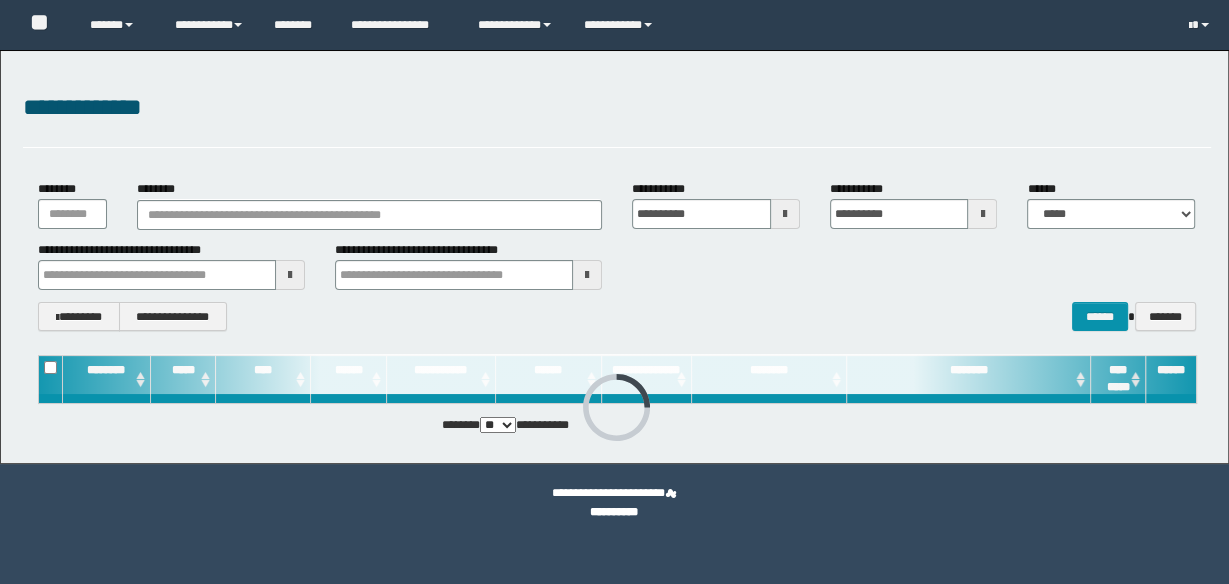 type on "**********" 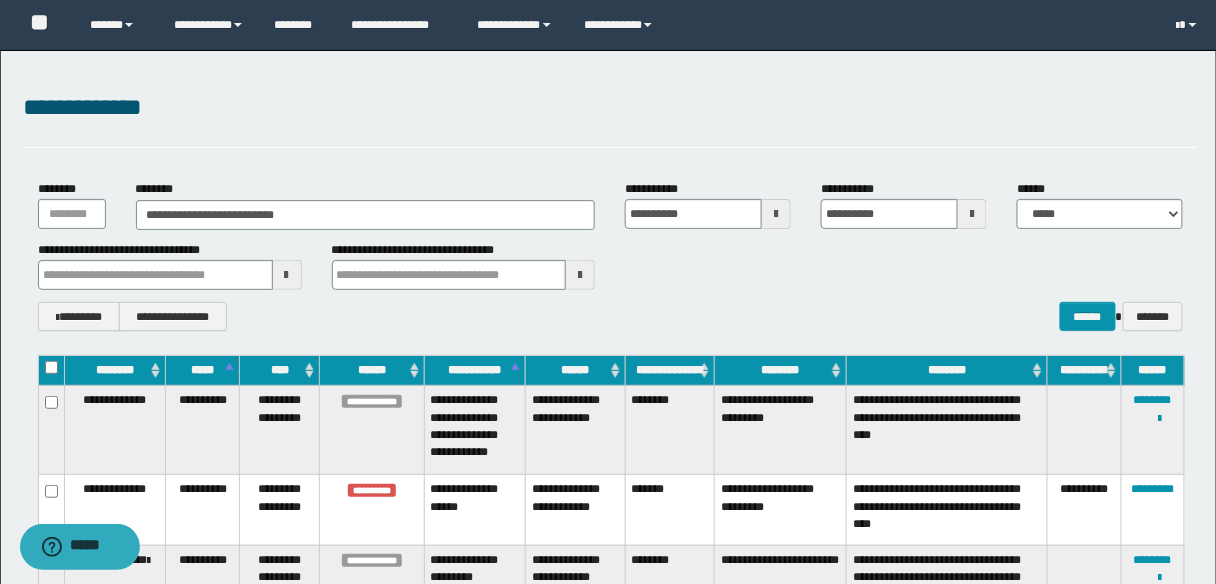 type on "**********" 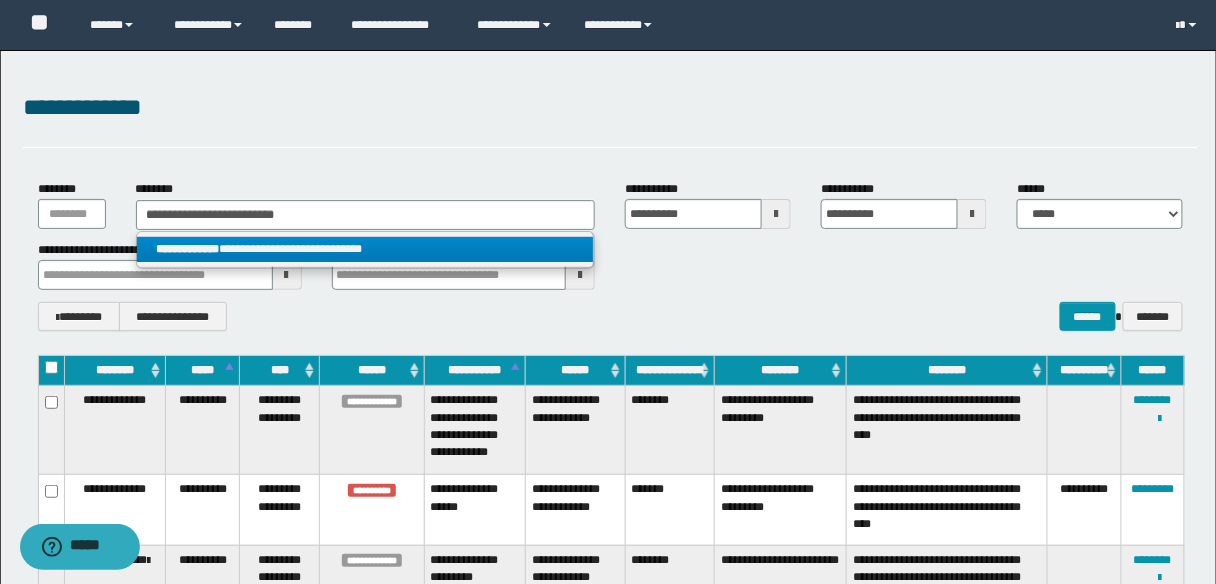 type on "**********" 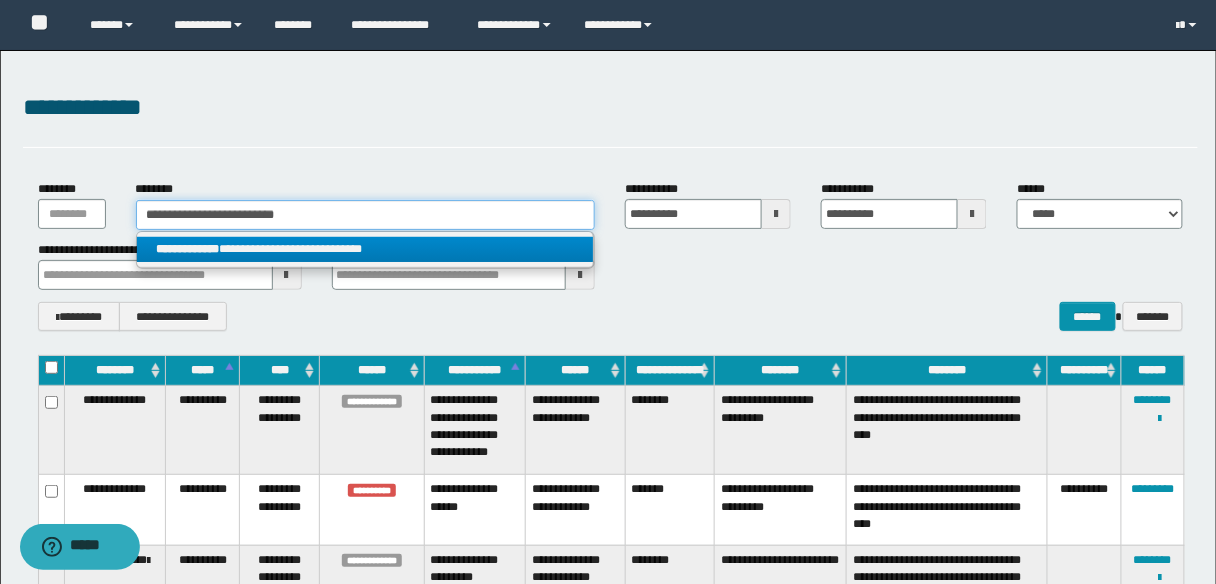 type 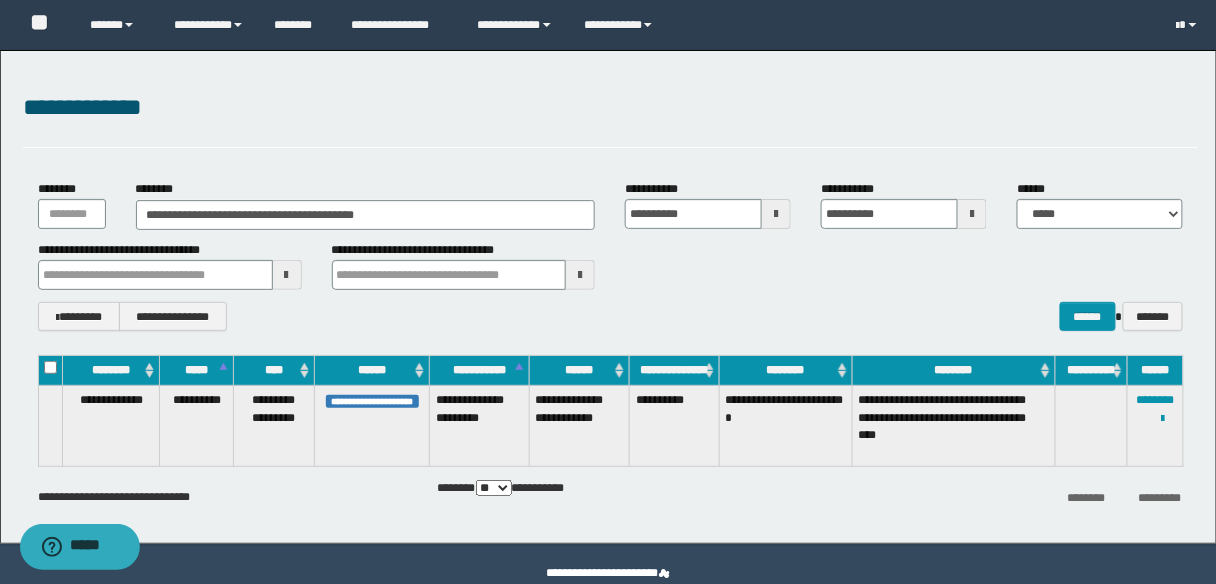 click on "**********" at bounding box center (1156, 426) 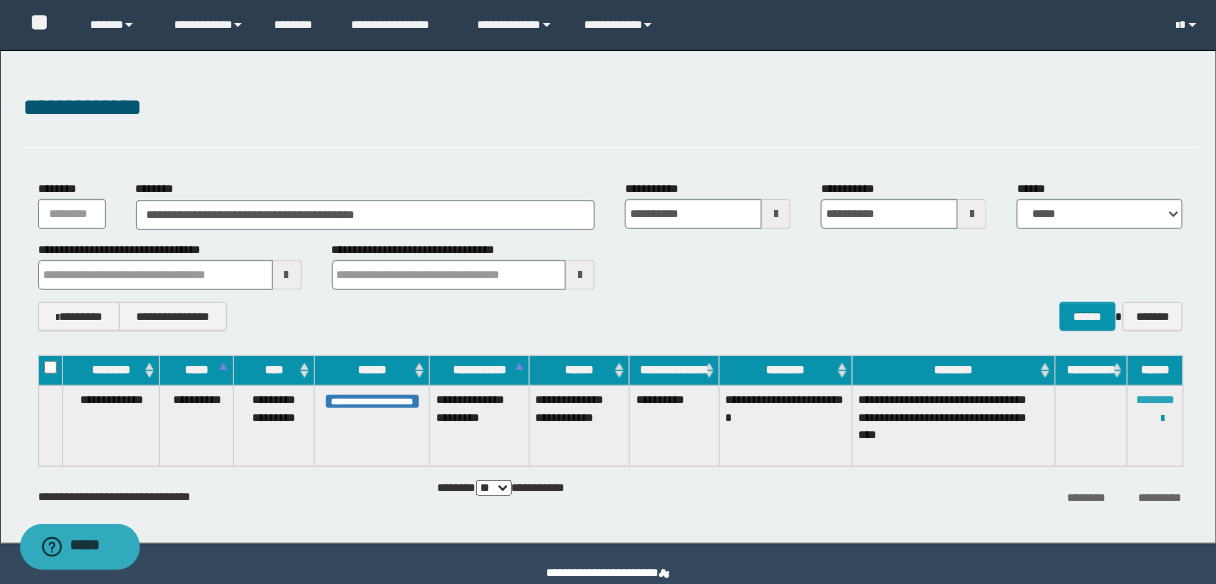 click on "********" at bounding box center (1156, 400) 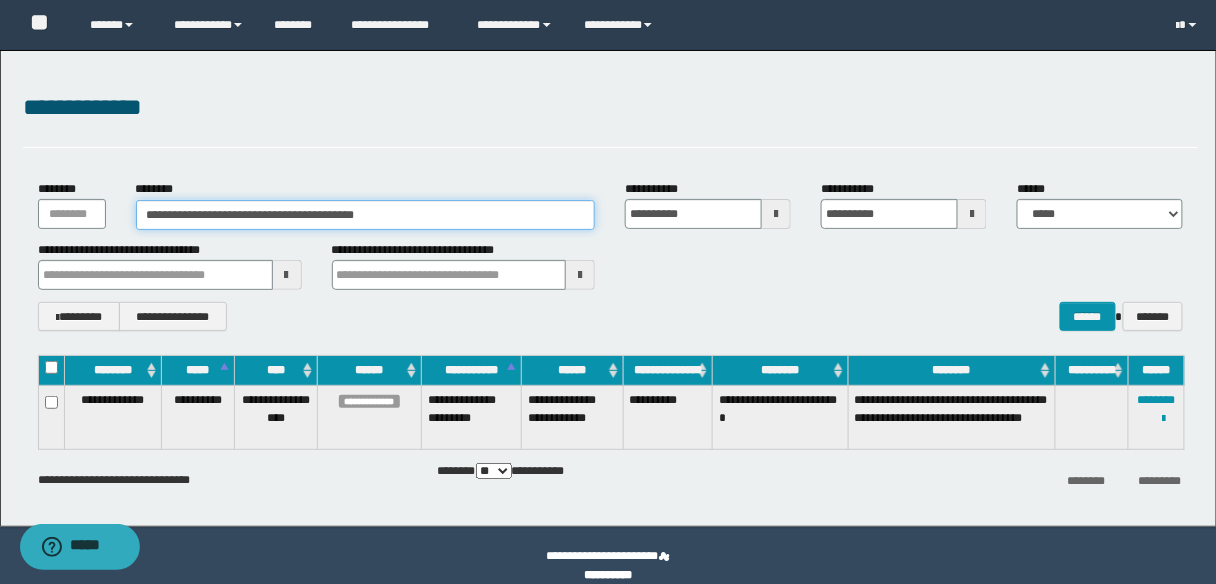 drag, startPoint x: 421, startPoint y: 222, endPoint x: 129, endPoint y: 240, distance: 292.55426 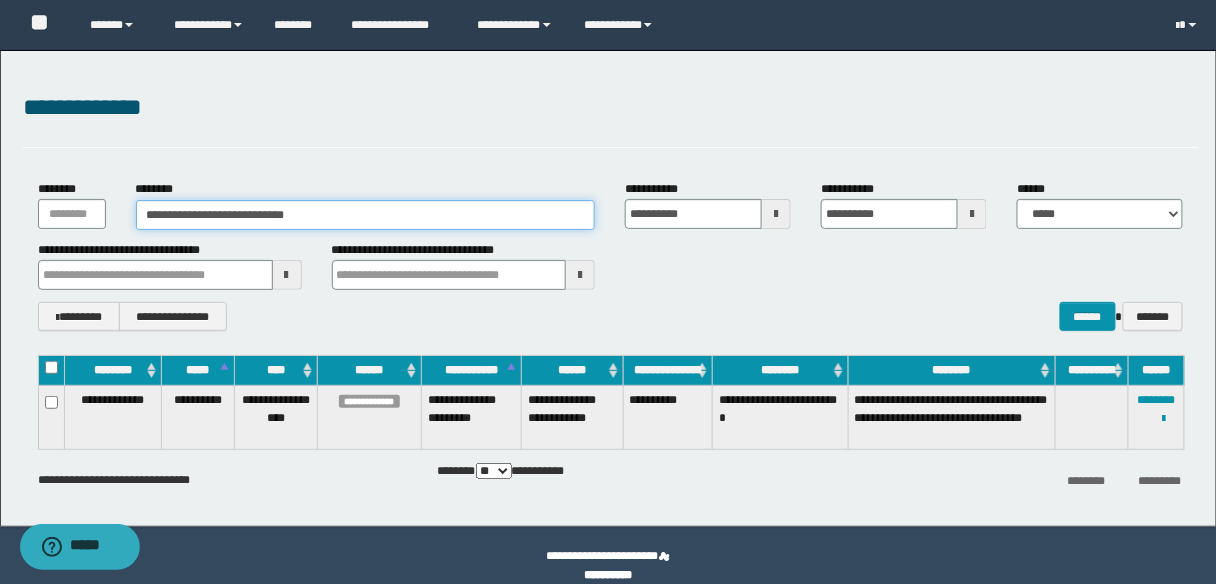 type on "**********" 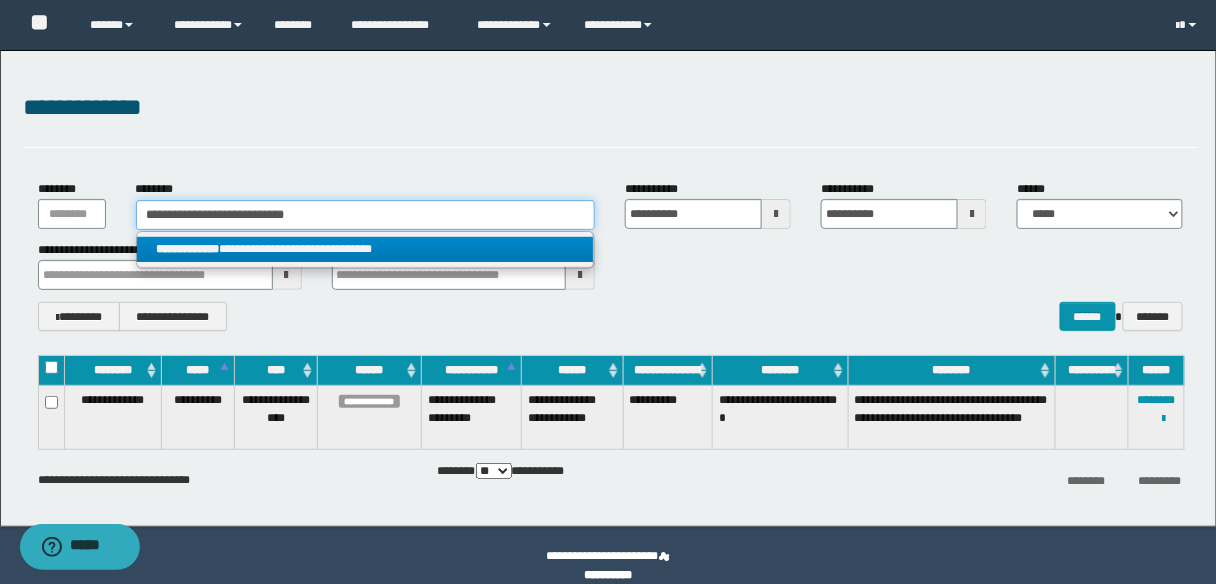 type on "**********" 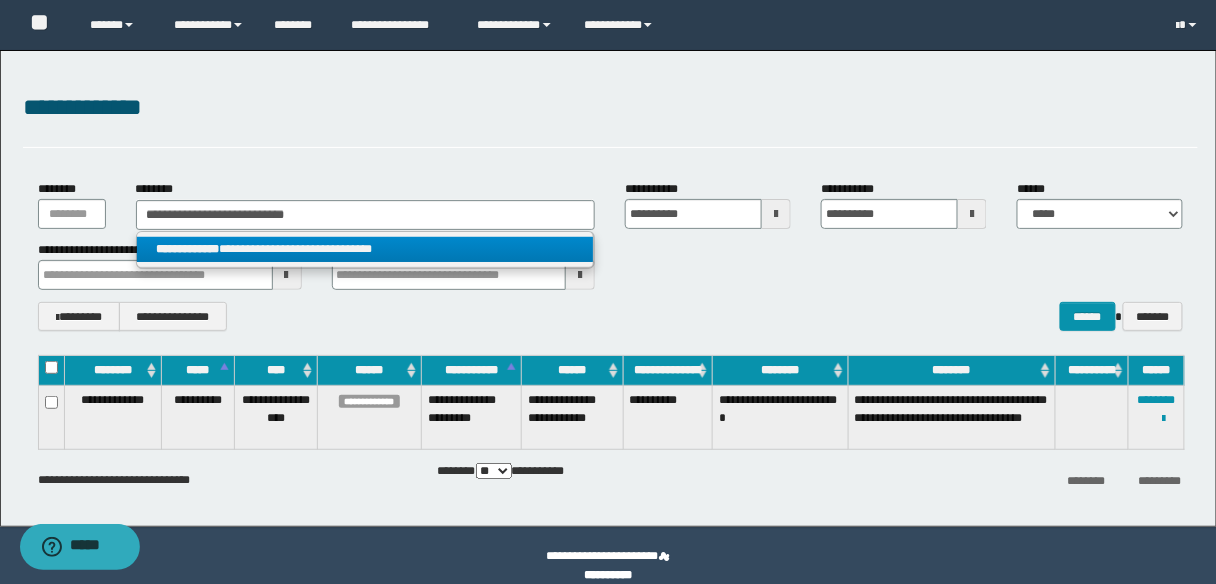 click on "**********" at bounding box center (188, 249) 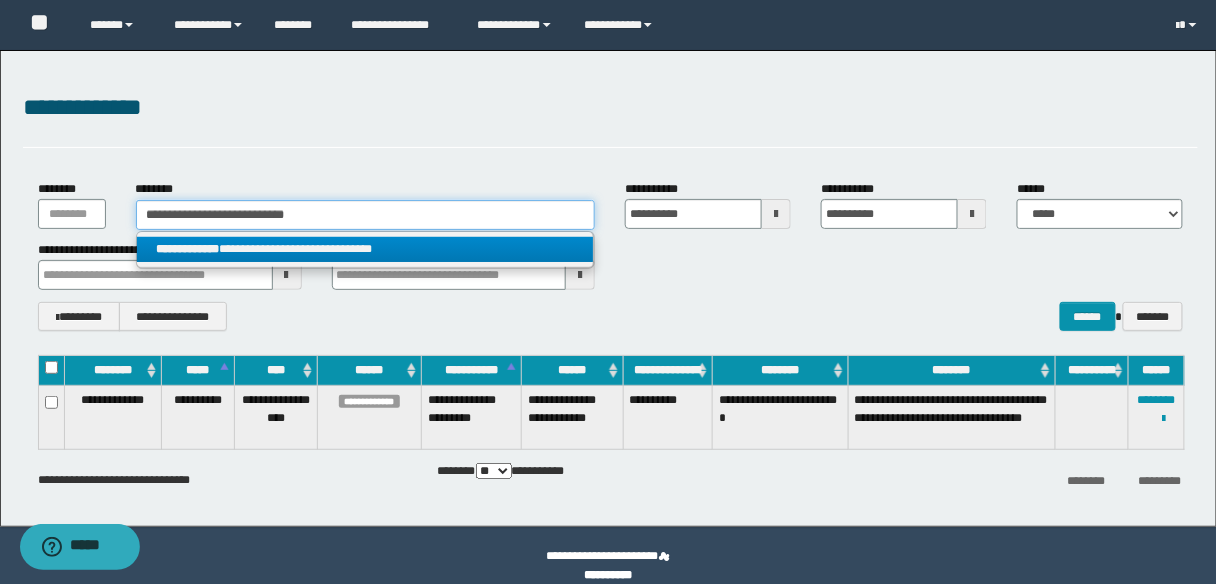 type 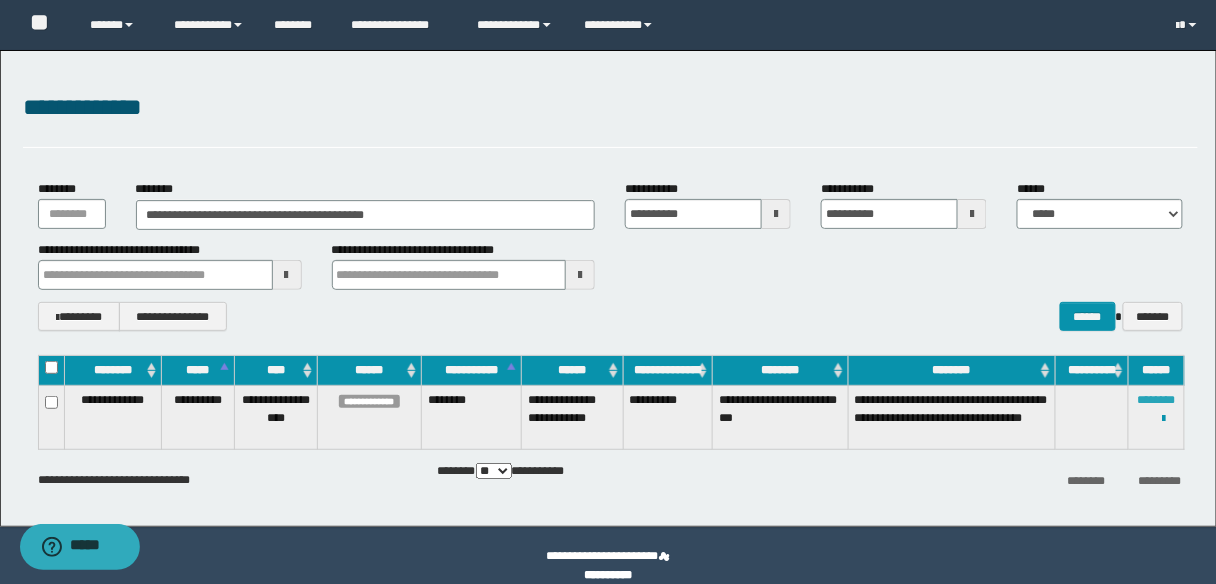 click on "********" at bounding box center [1157, 400] 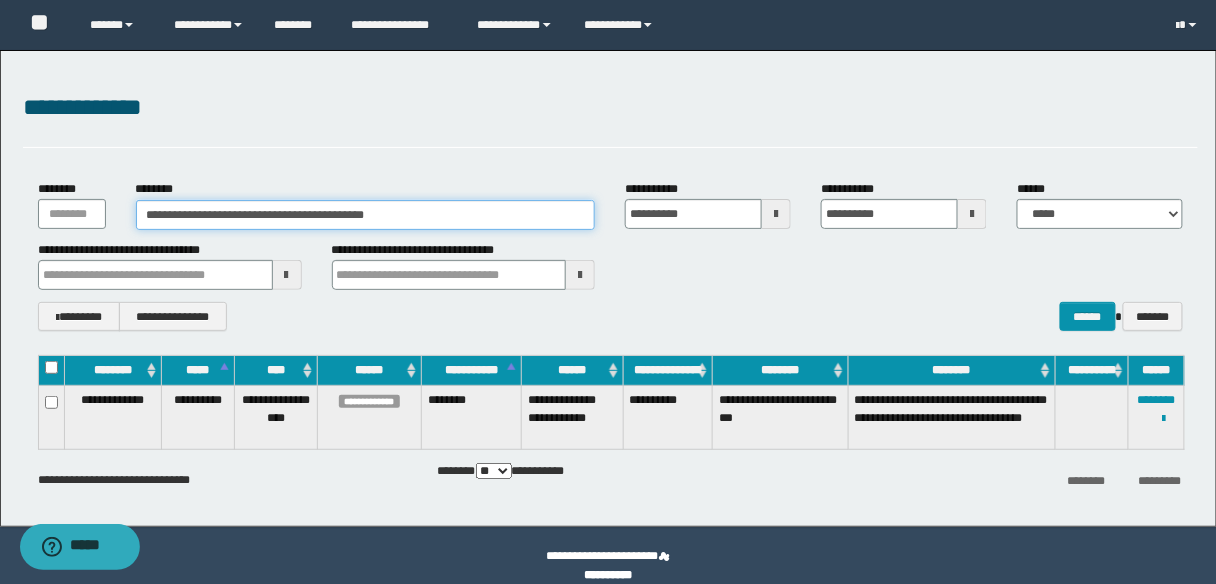 drag, startPoint x: 387, startPoint y: 211, endPoint x: 104, endPoint y: 217, distance: 283.0636 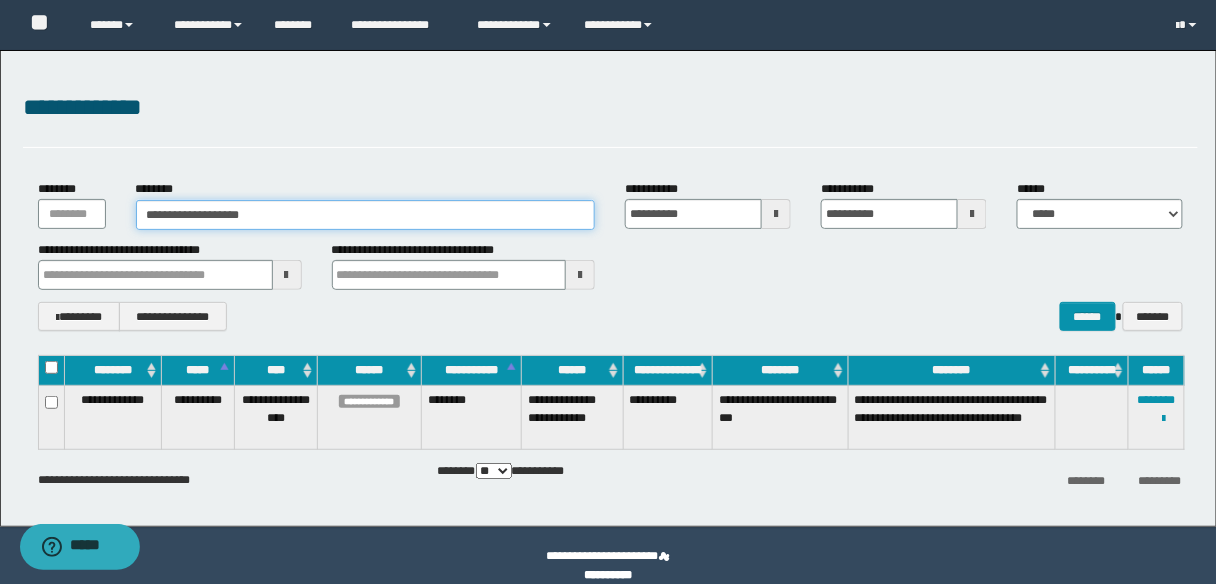 type on "**********" 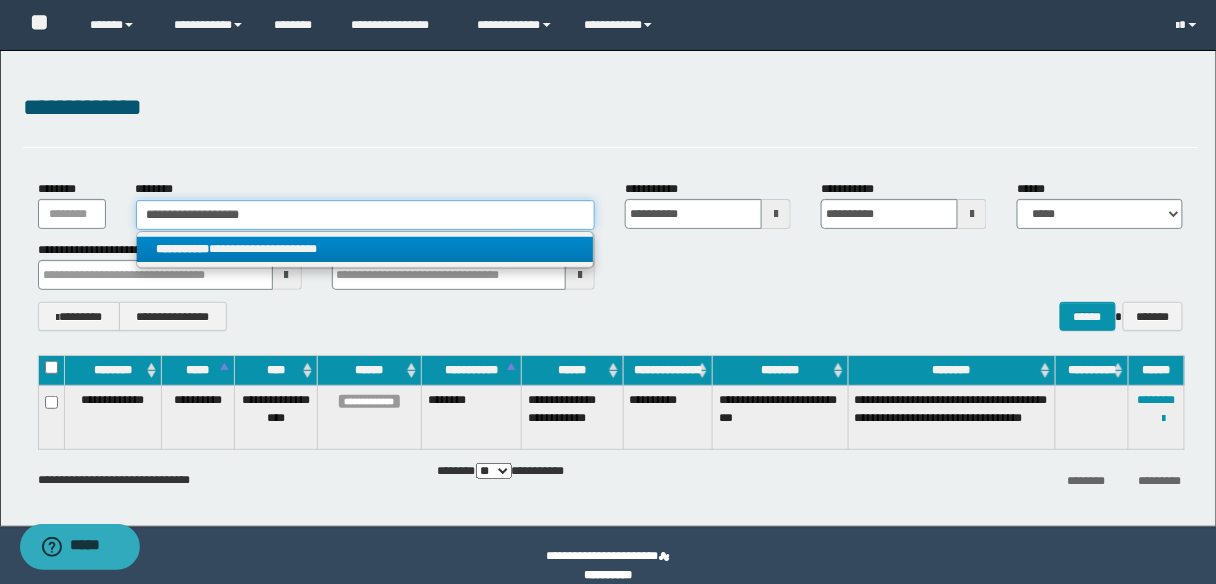 type on "**********" 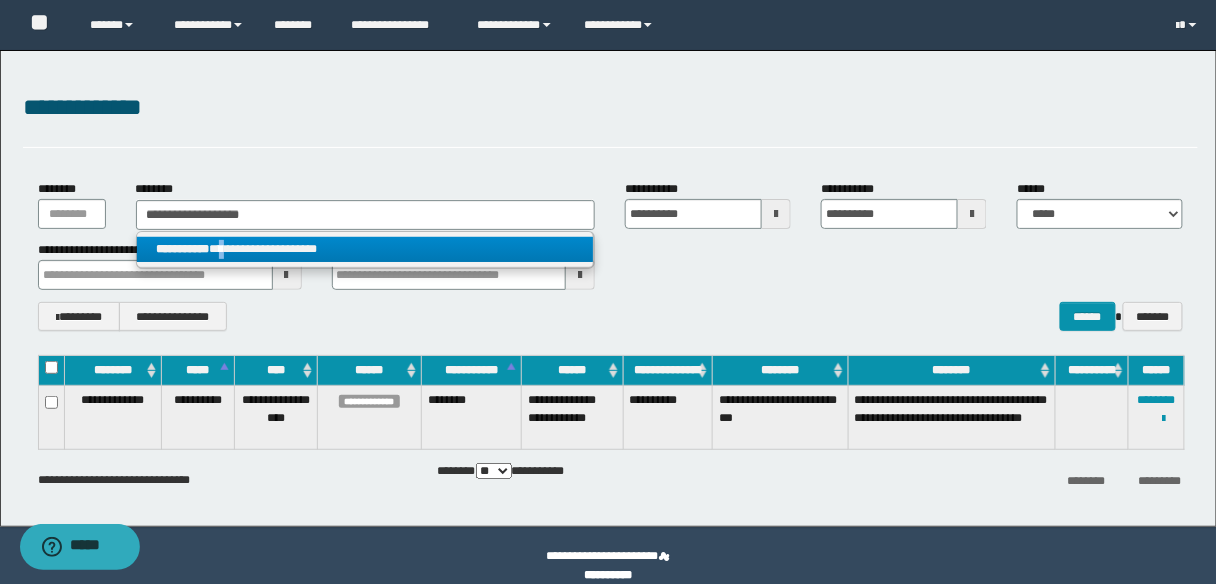 click on "**********" at bounding box center [365, 249] 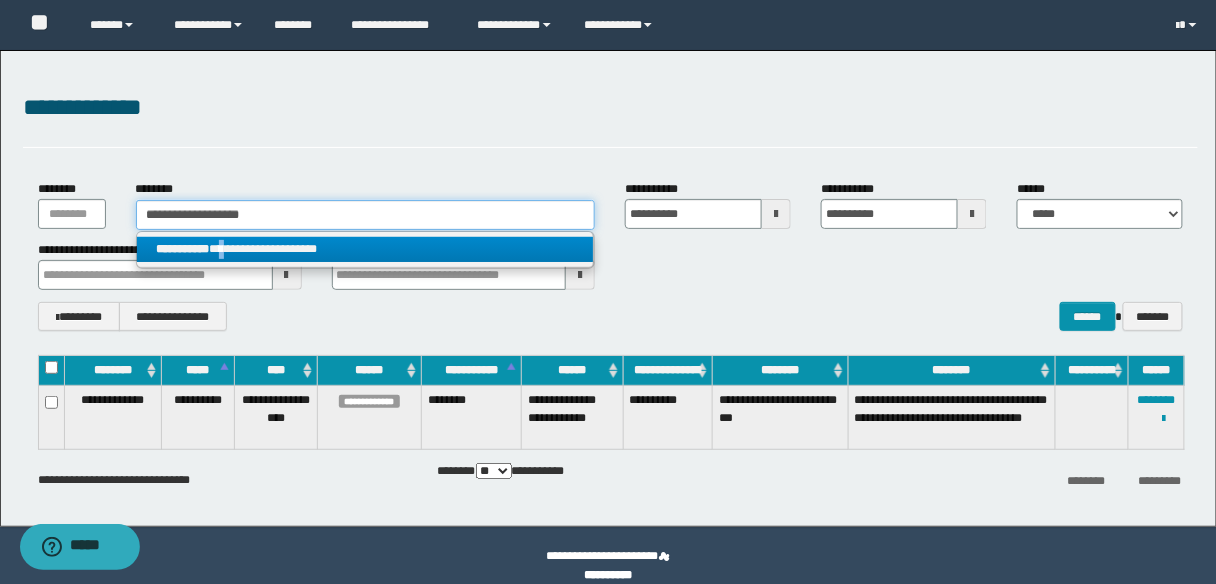 type 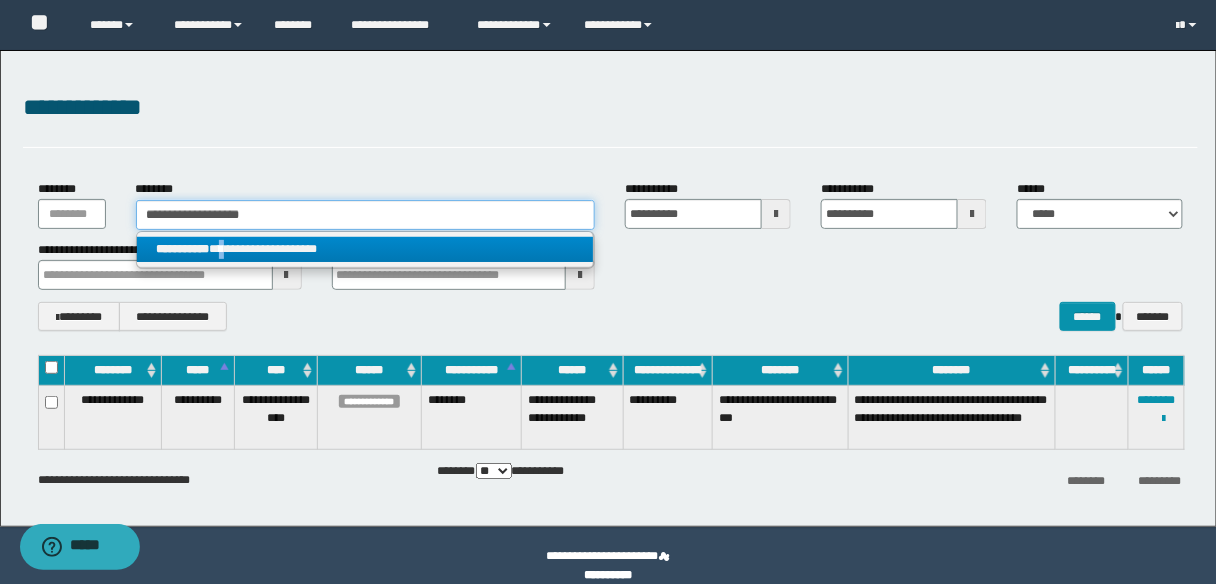 type on "**********" 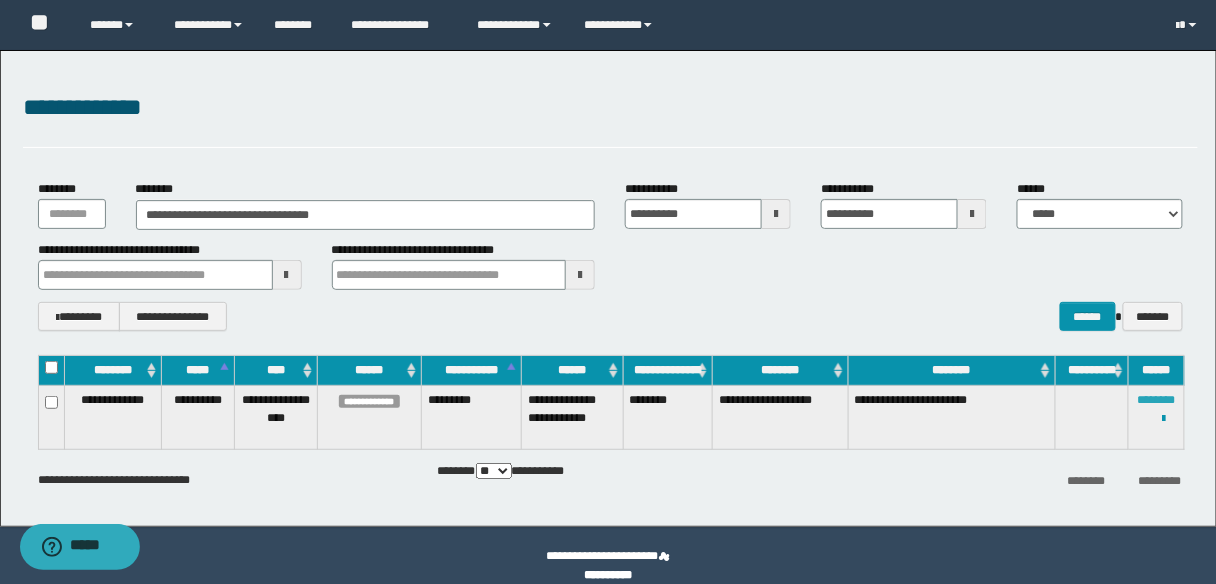 click on "********" at bounding box center [1157, 400] 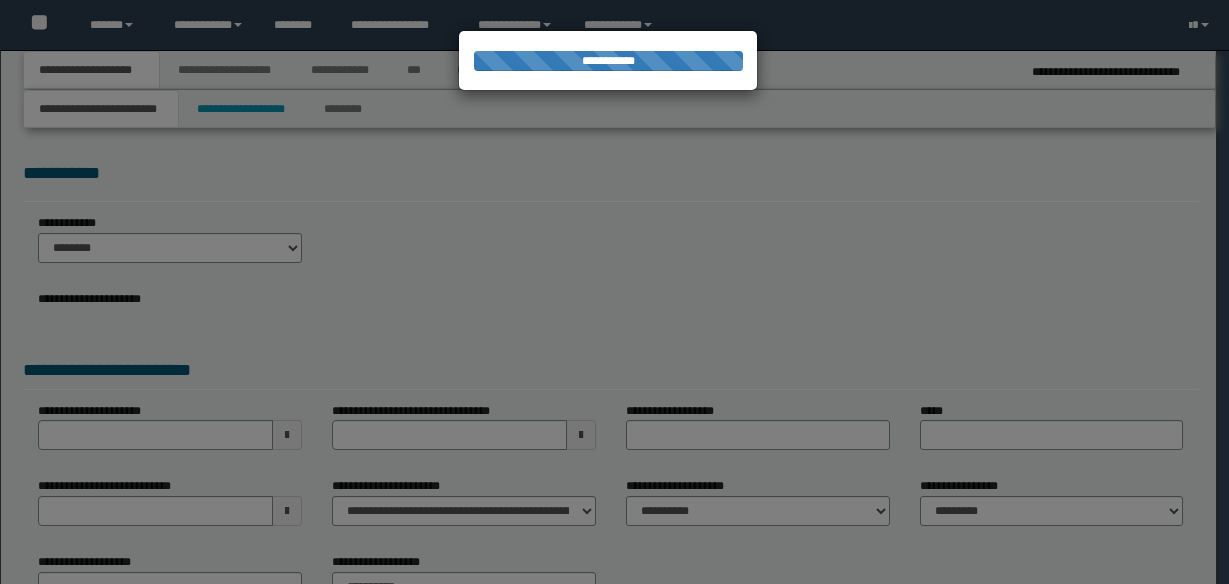scroll, scrollTop: 0, scrollLeft: 0, axis: both 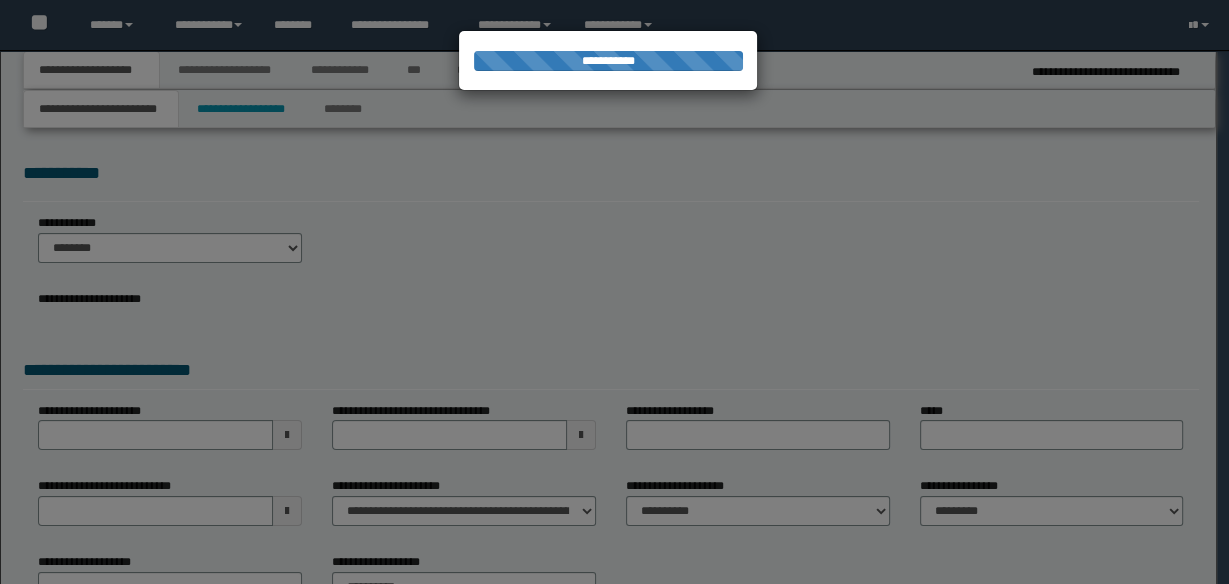 select on "*" 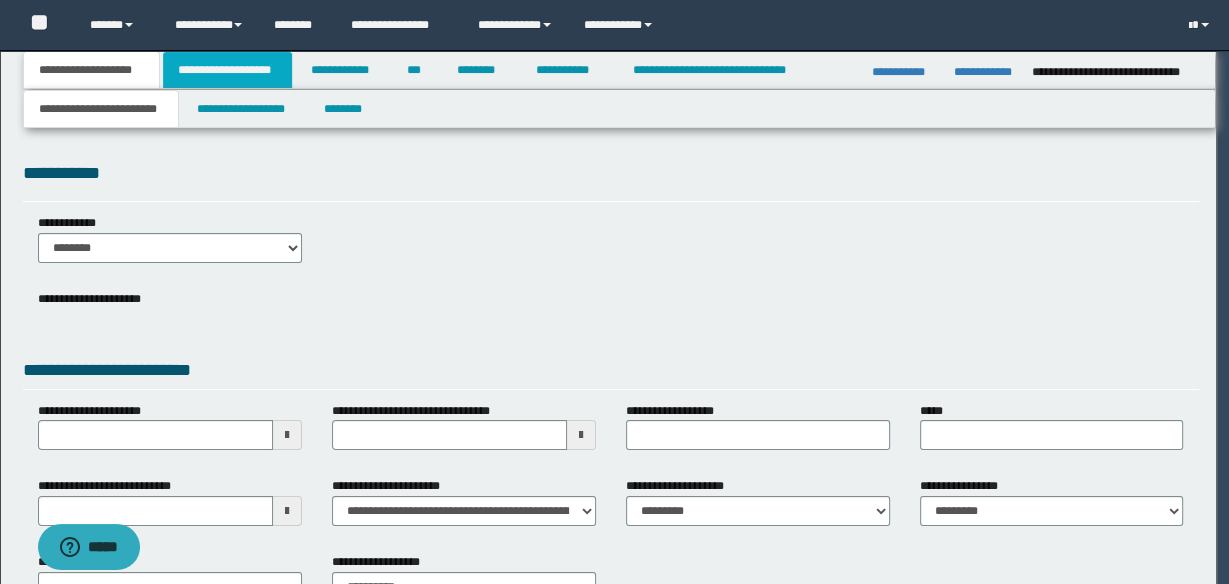 scroll, scrollTop: 0, scrollLeft: 0, axis: both 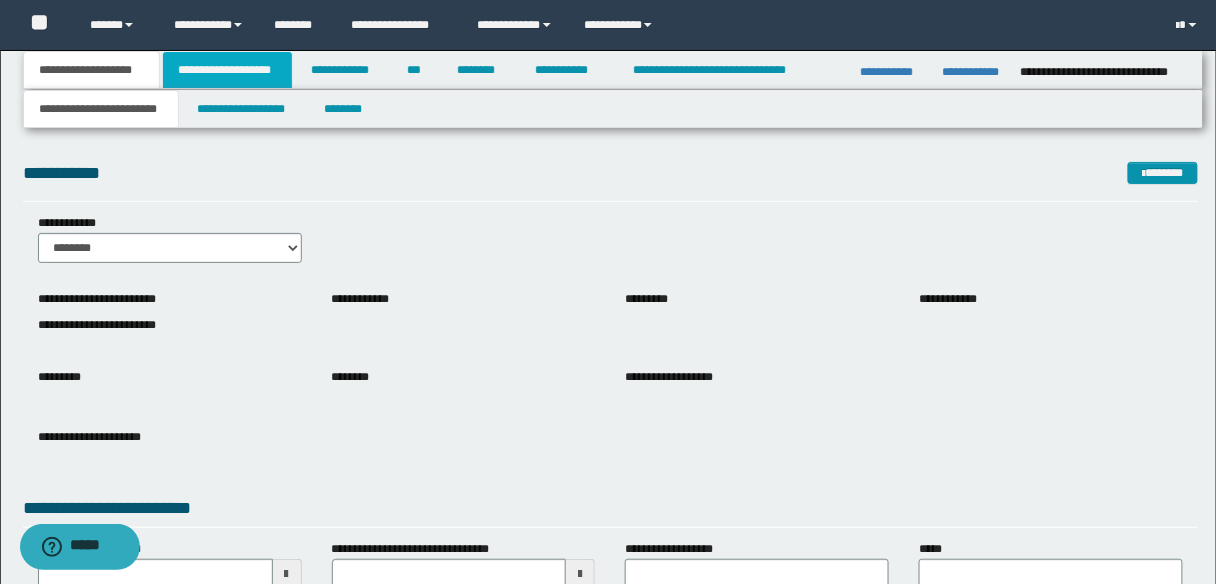 click on "**********" at bounding box center (227, 70) 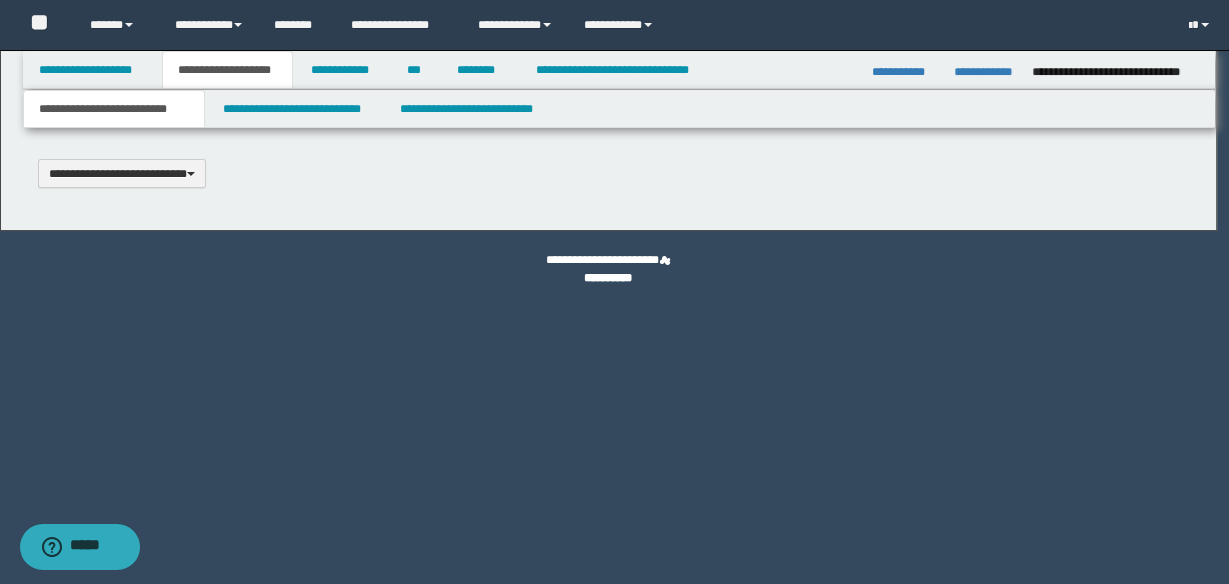 scroll, scrollTop: 0, scrollLeft: 0, axis: both 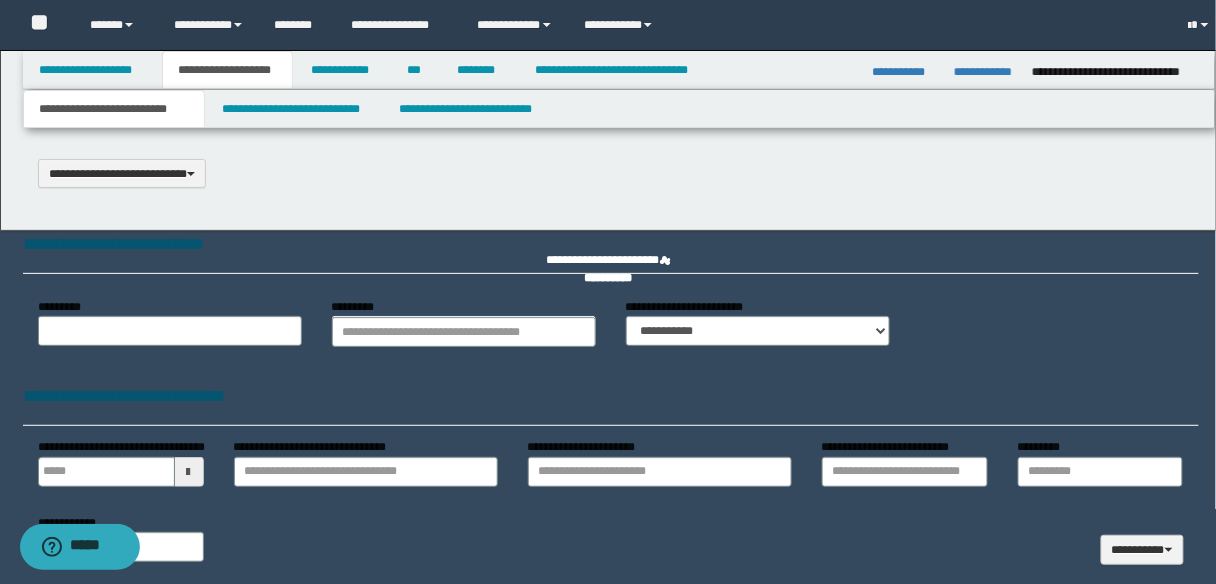 select on "*" 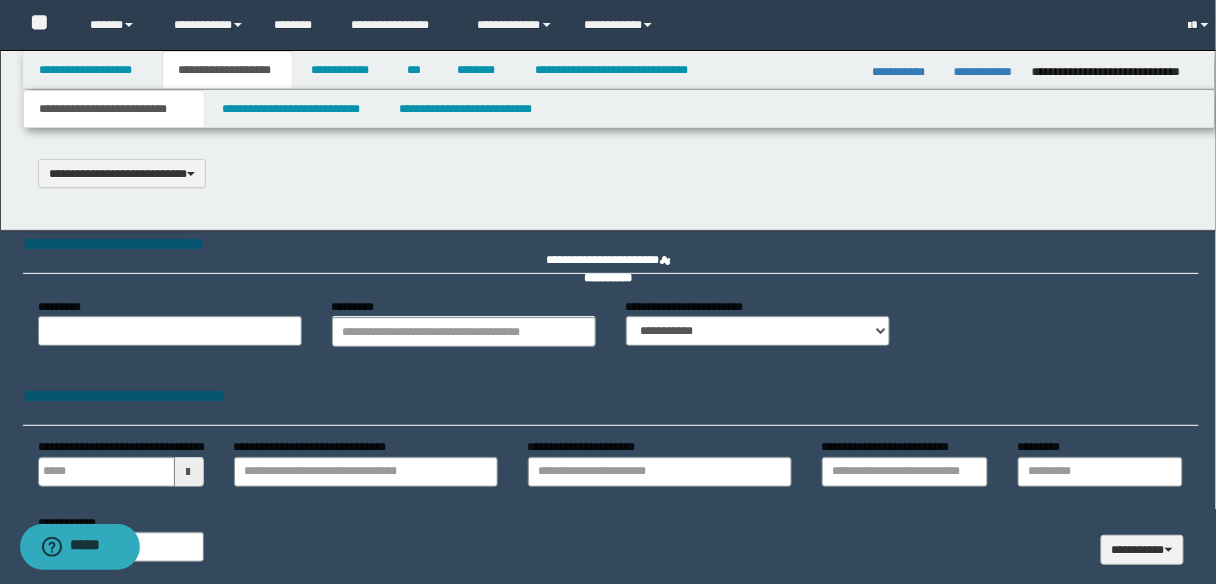 type 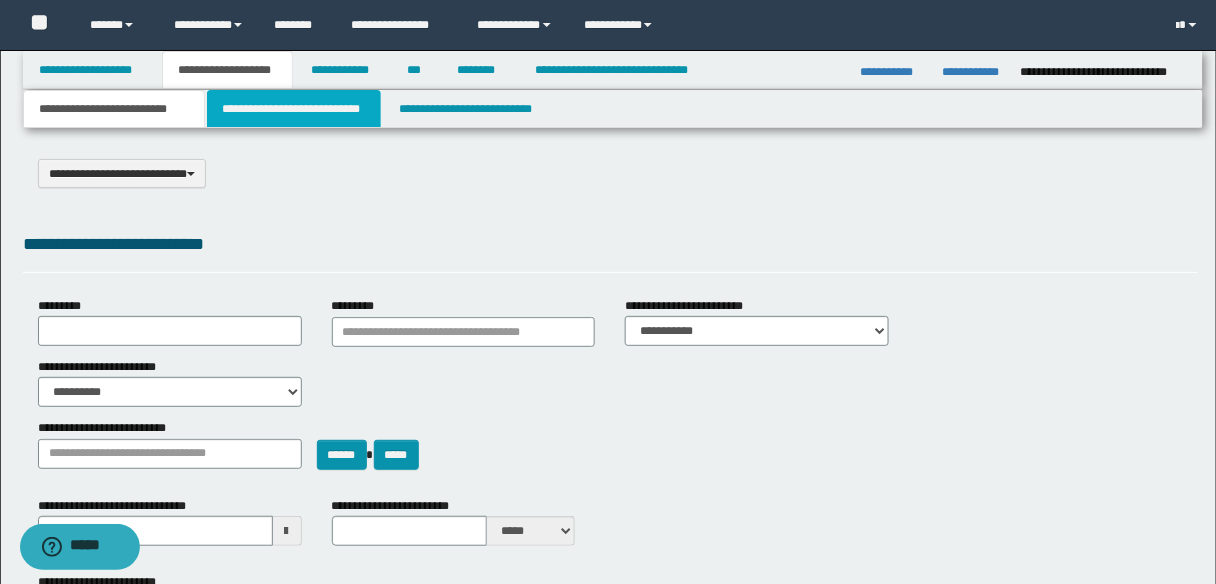 click on "**********" at bounding box center [294, 109] 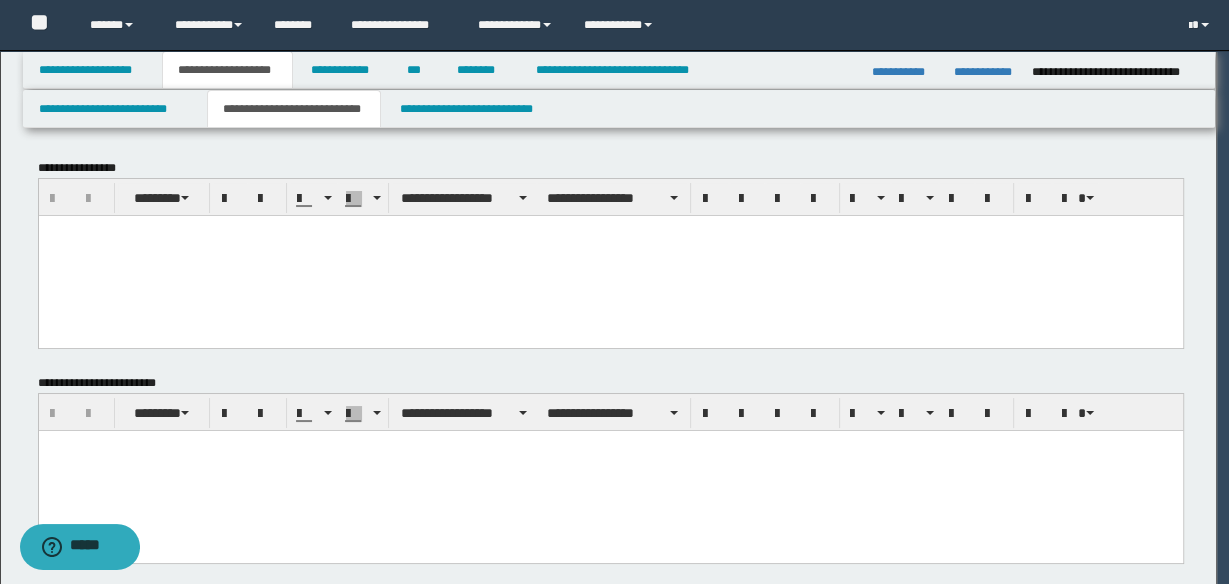 scroll, scrollTop: 0, scrollLeft: 0, axis: both 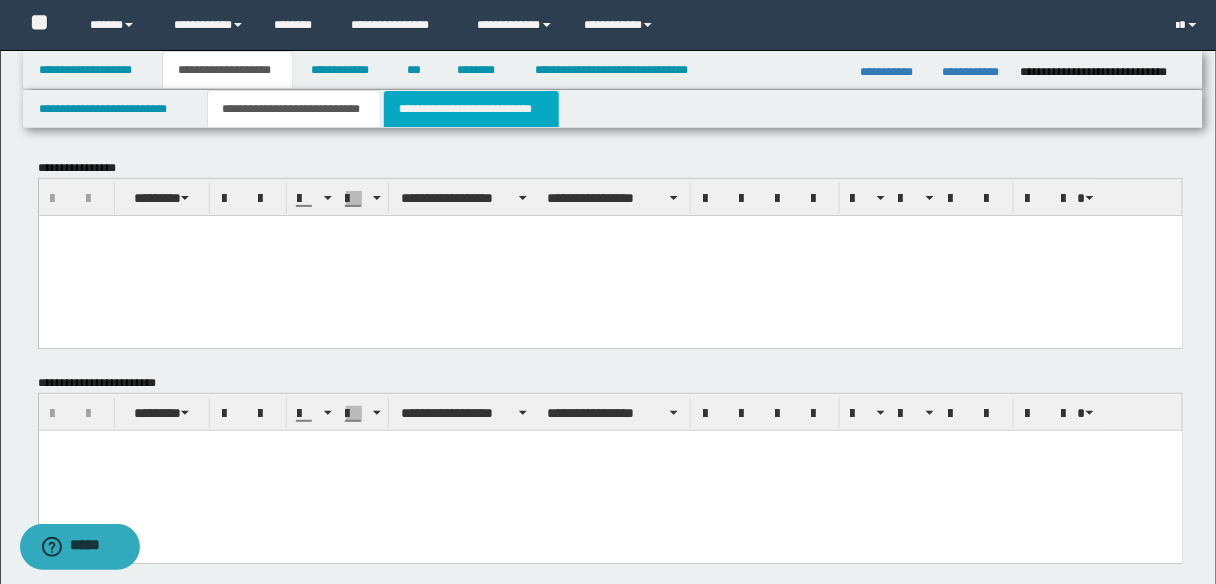 click on "**********" at bounding box center [471, 109] 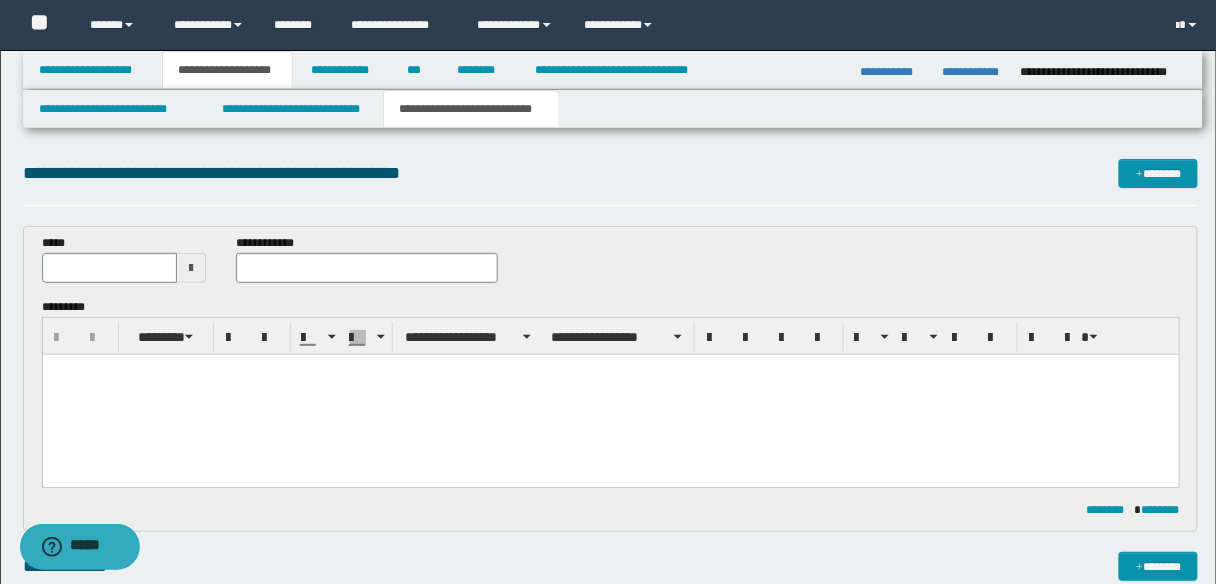scroll, scrollTop: 0, scrollLeft: 0, axis: both 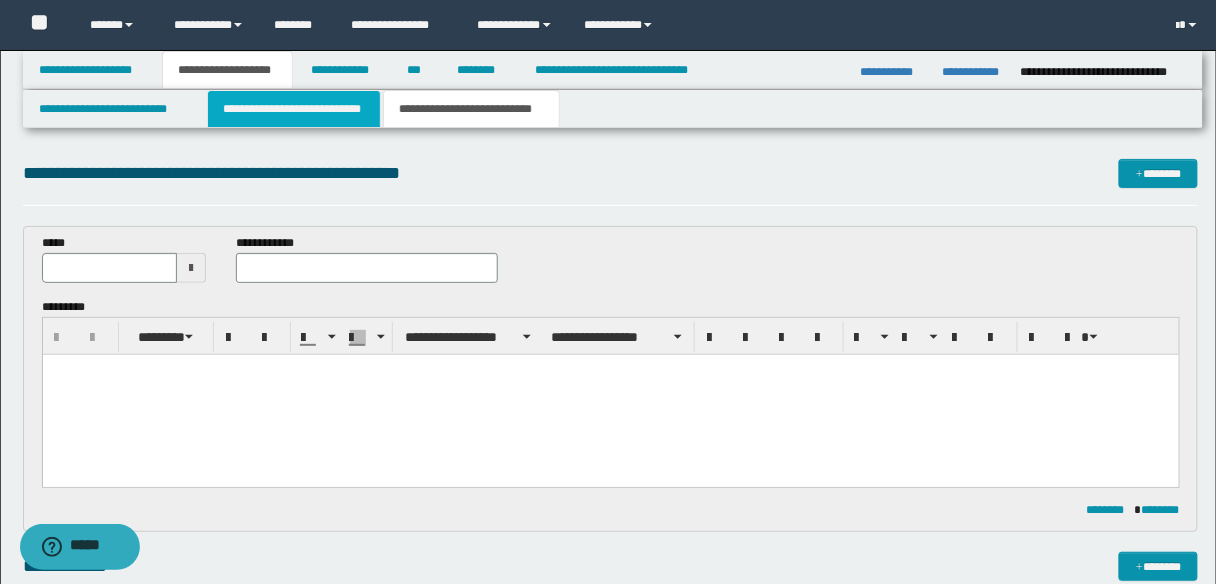 click on "**********" at bounding box center [294, 109] 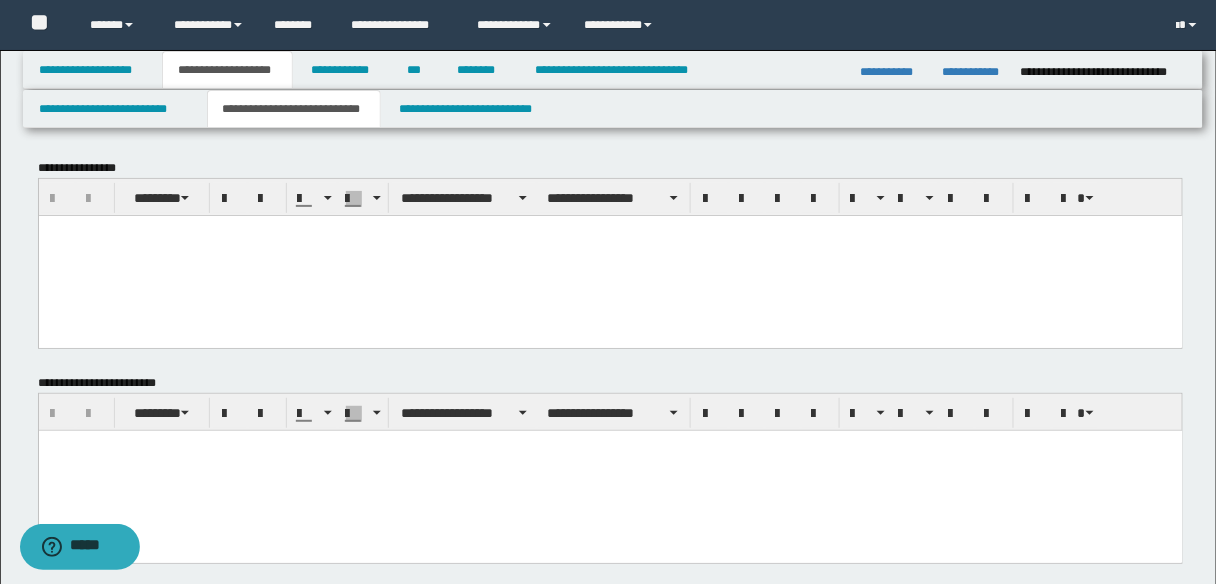 click on "**********" at bounding box center [973, 72] 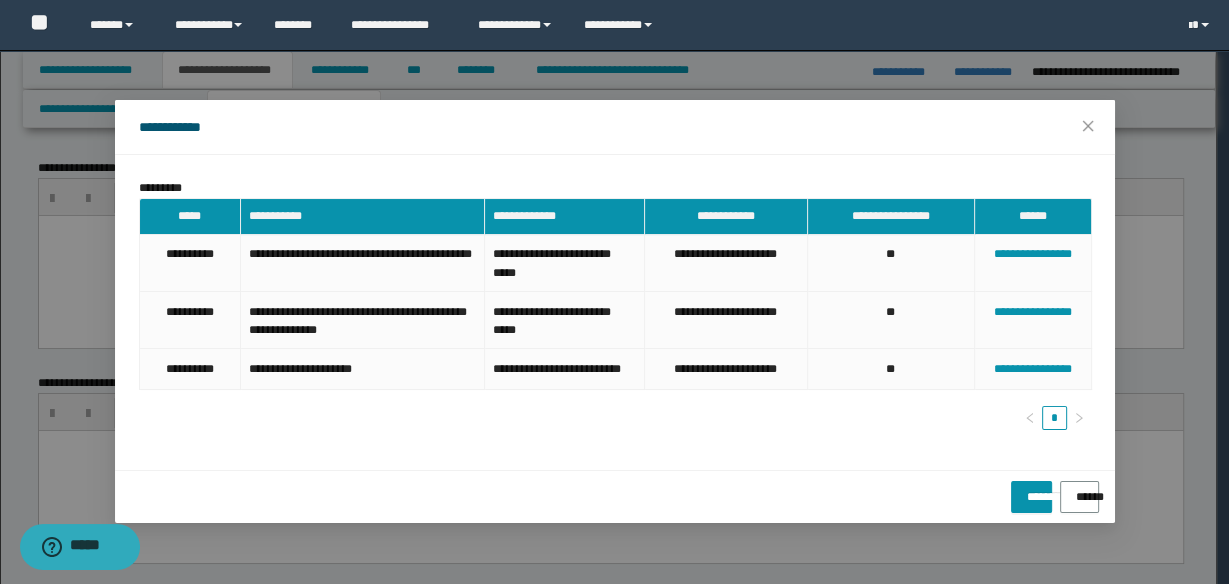 click on "**********" at bounding box center (614, 292) 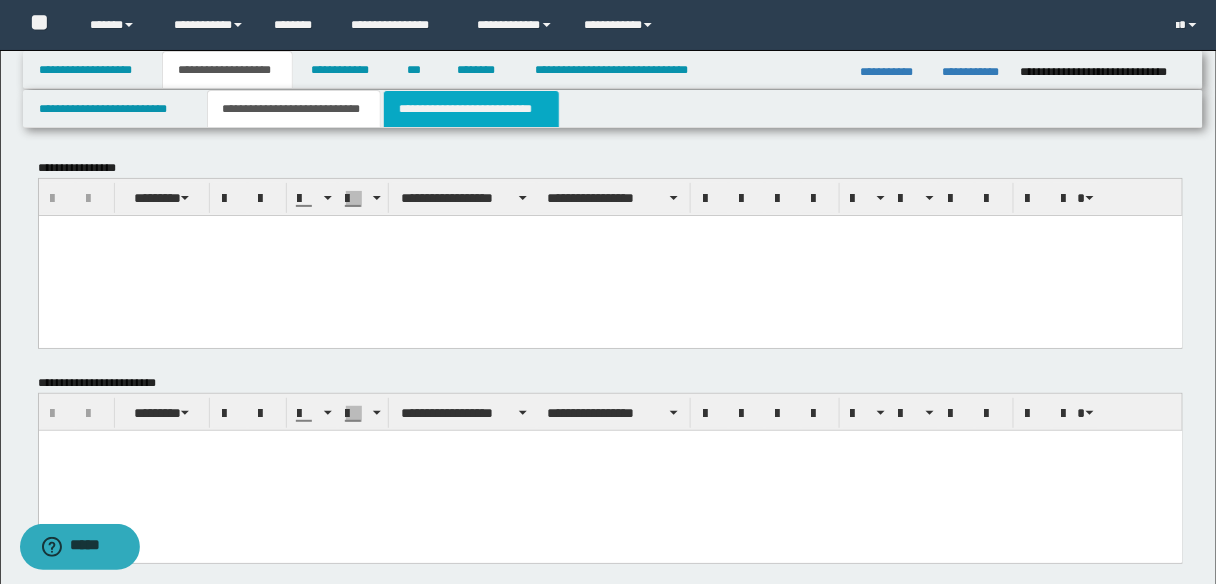 click on "**********" at bounding box center [471, 109] 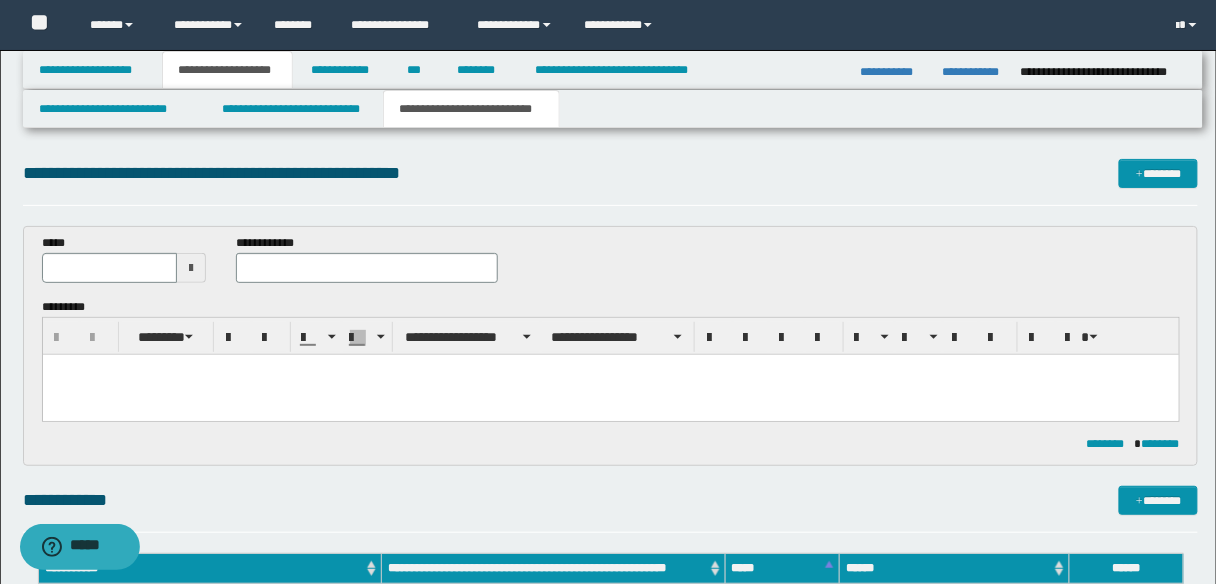 click at bounding box center [191, 268] 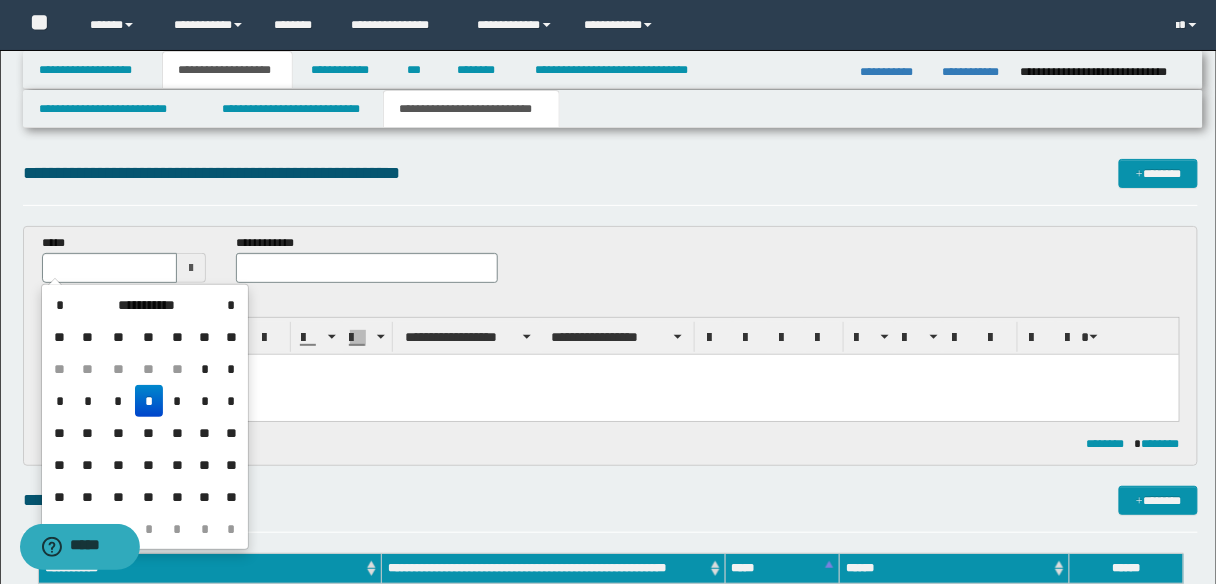 click on "*" at bounding box center [149, 401] 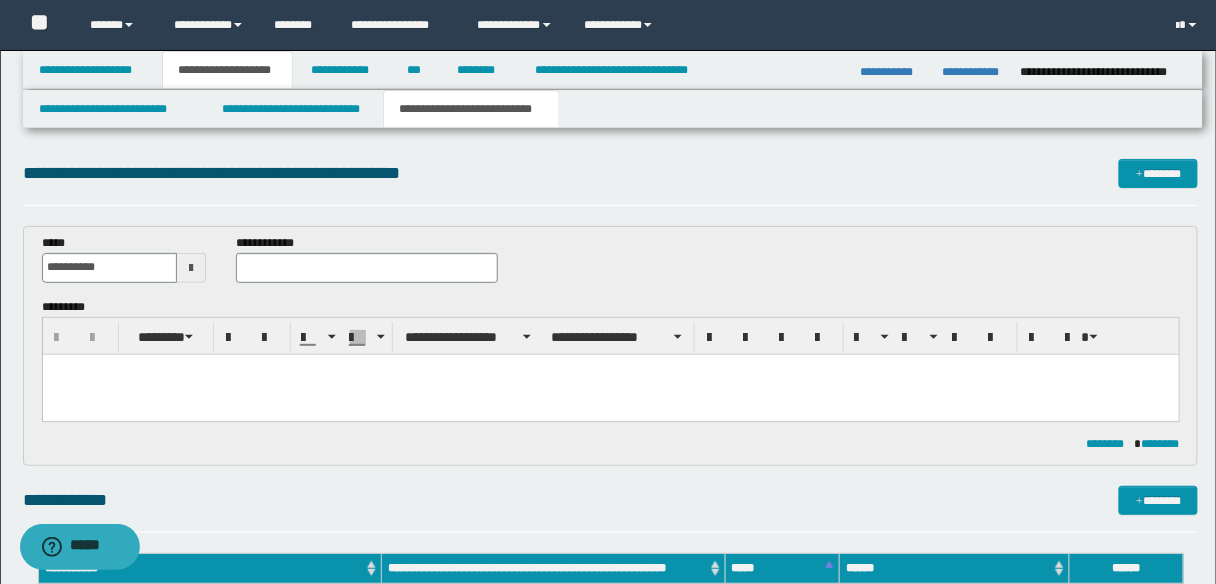 click at bounding box center (610, 394) 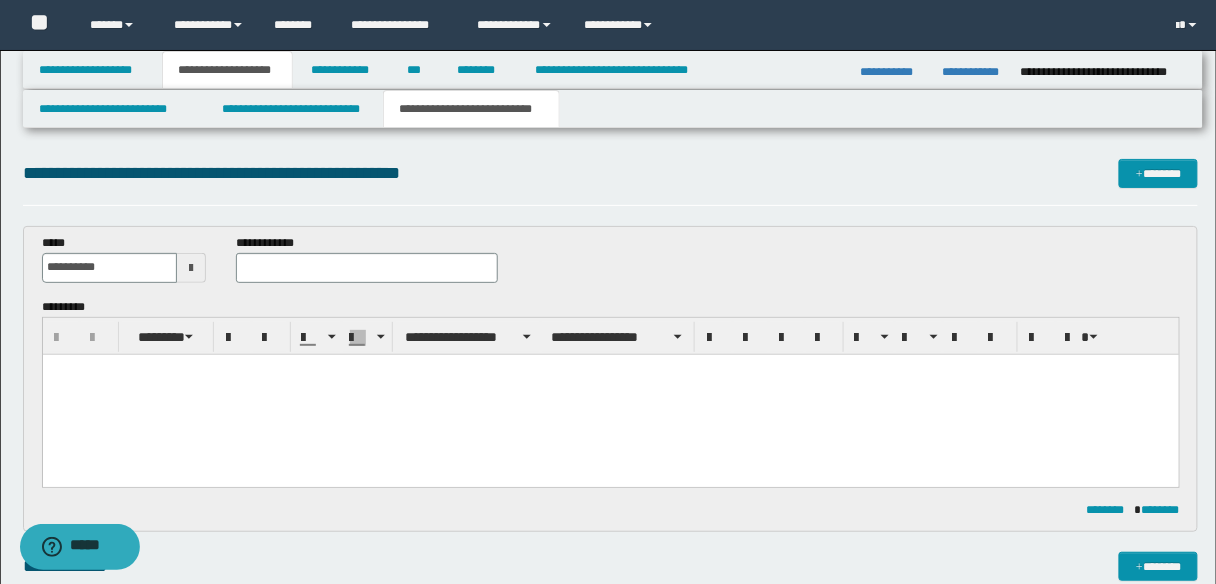 click at bounding box center [610, 394] 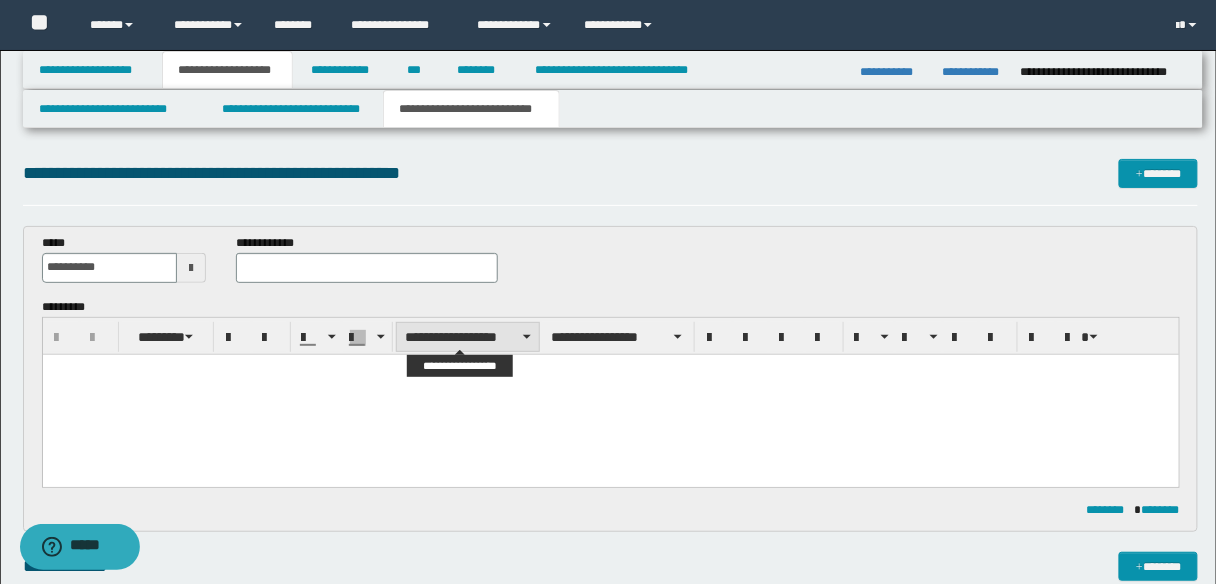 click on "**********" at bounding box center (468, 337) 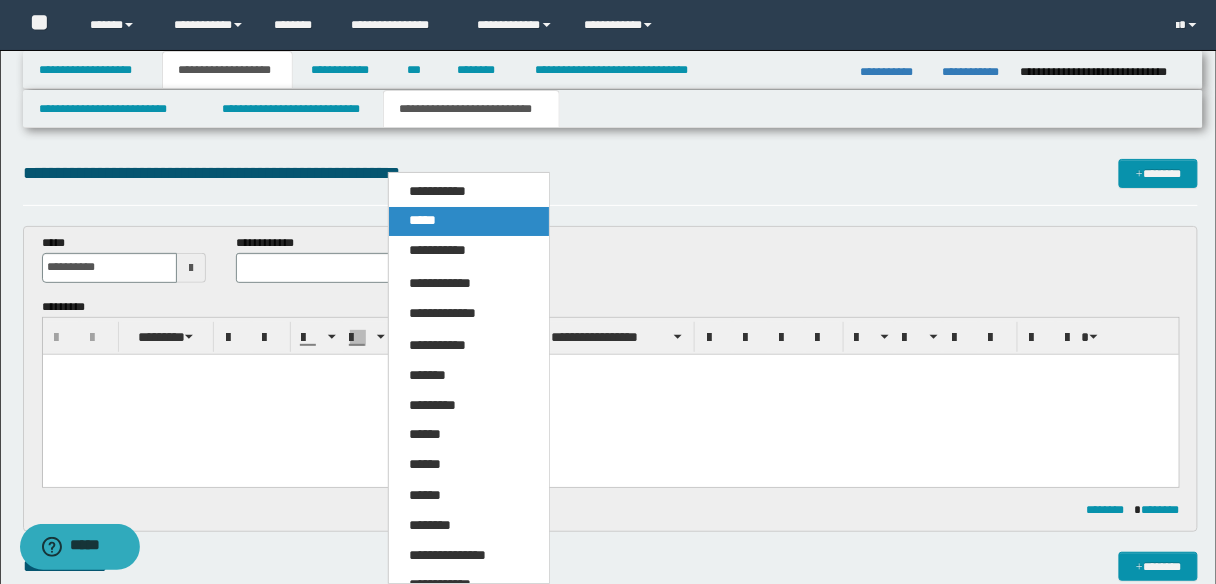 click on "*****" at bounding box center [468, 221] 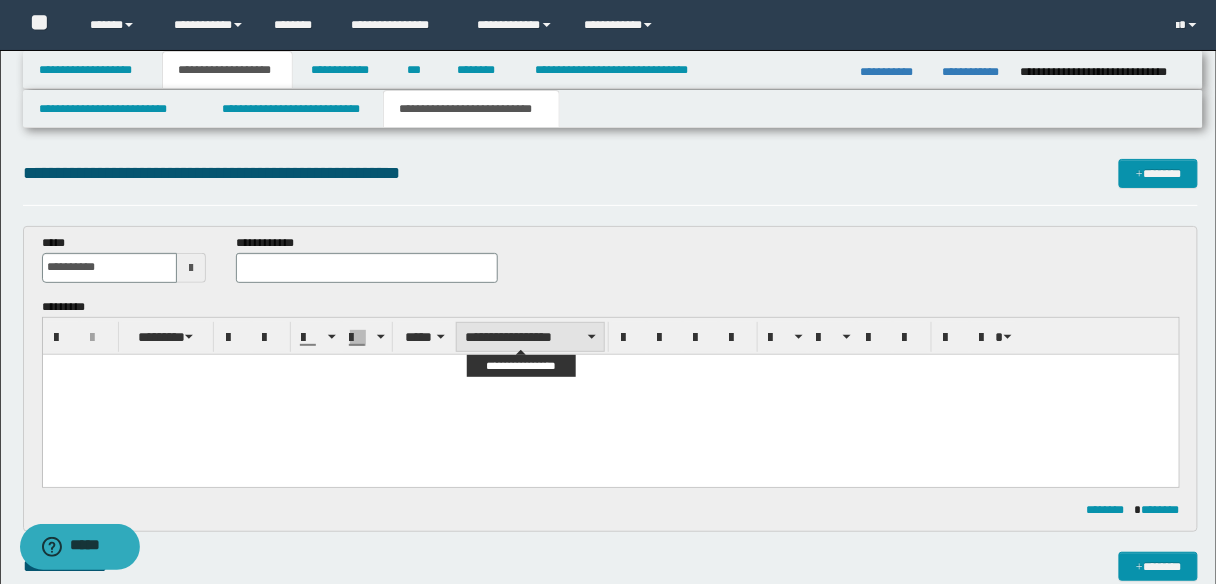 click on "**********" at bounding box center [530, 337] 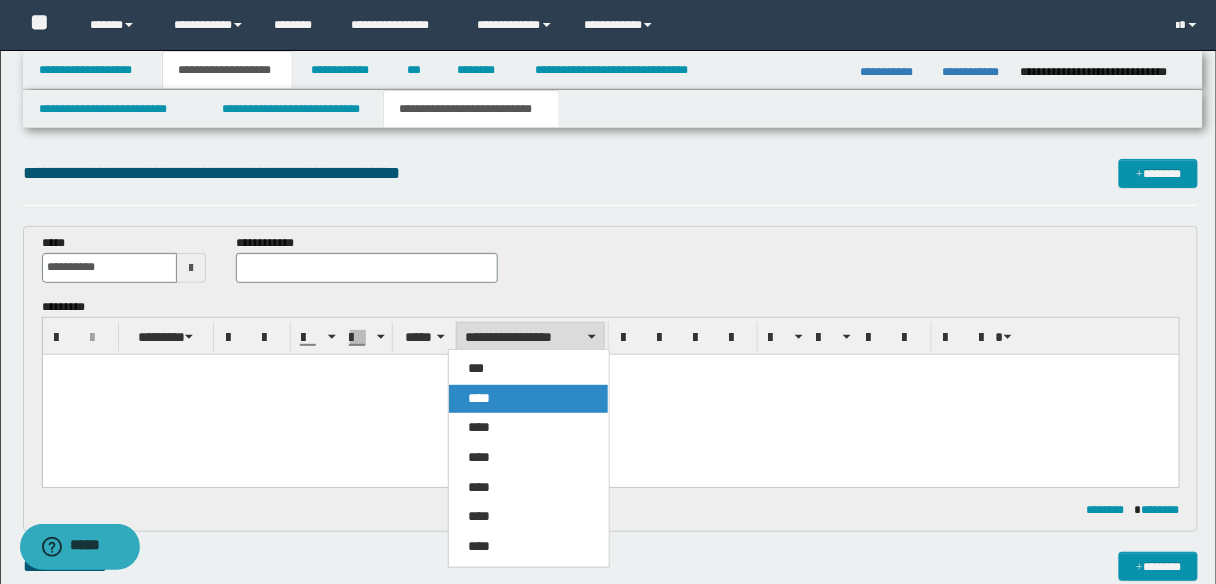 click on "****" at bounding box center [528, 399] 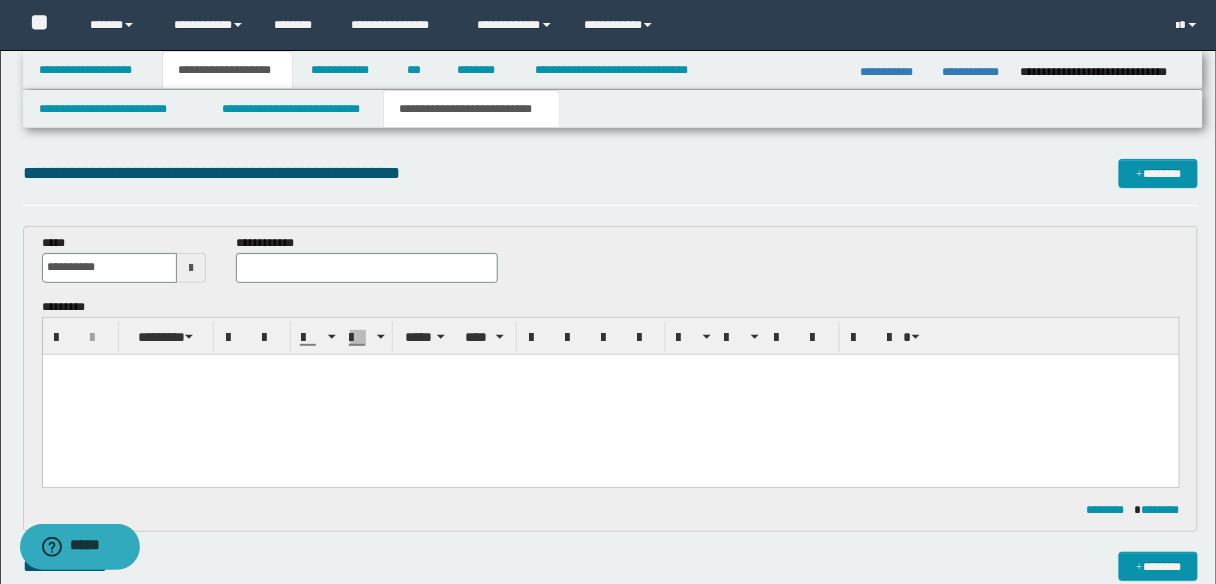 click on "﻿" at bounding box center (610, 394) 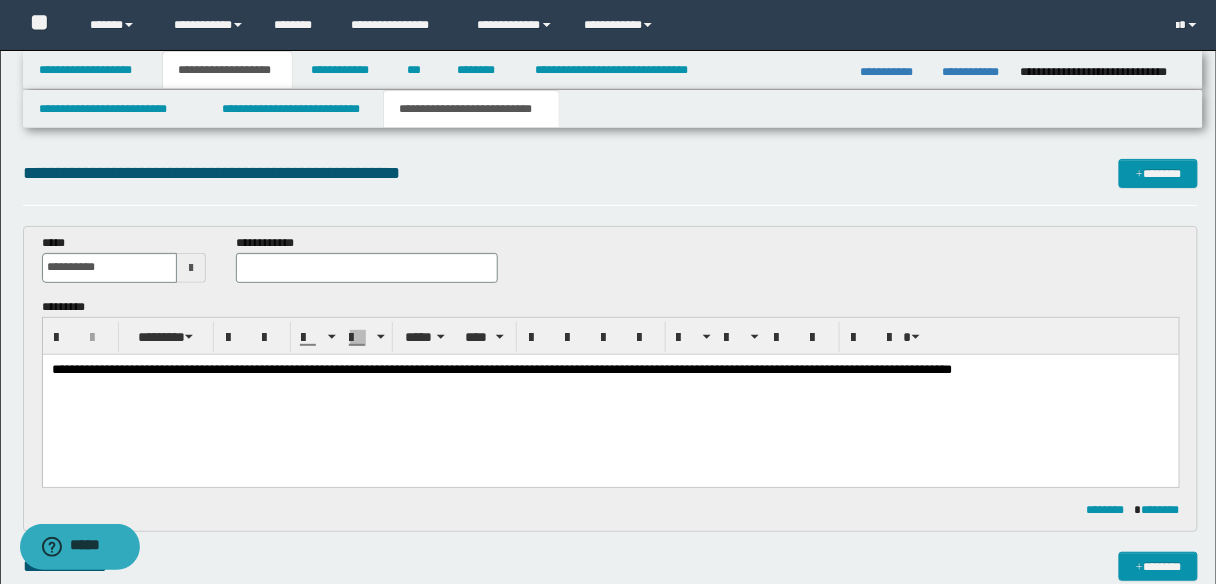click on "**********" at bounding box center (501, 368) 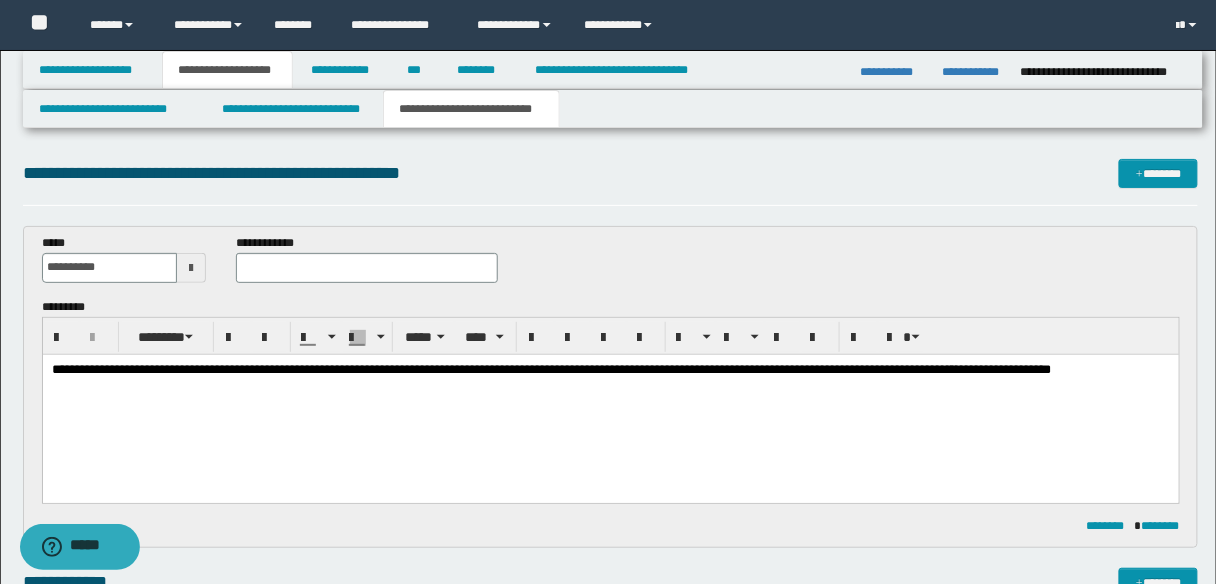 click on "**********" at bounding box center (610, 394) 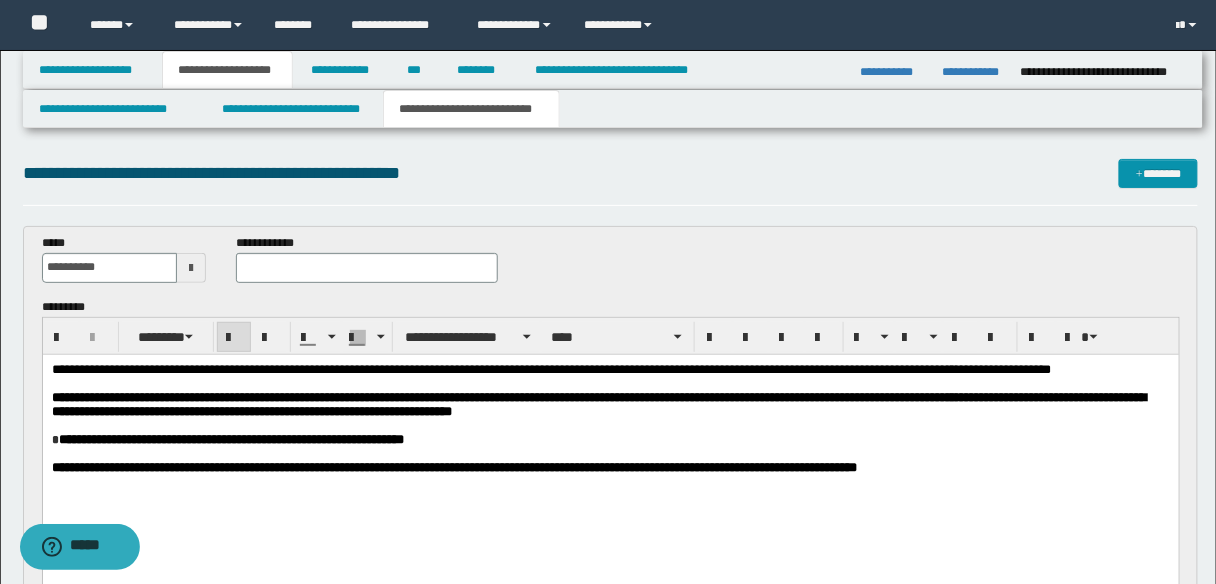 click on "**********" at bounding box center [598, 403] 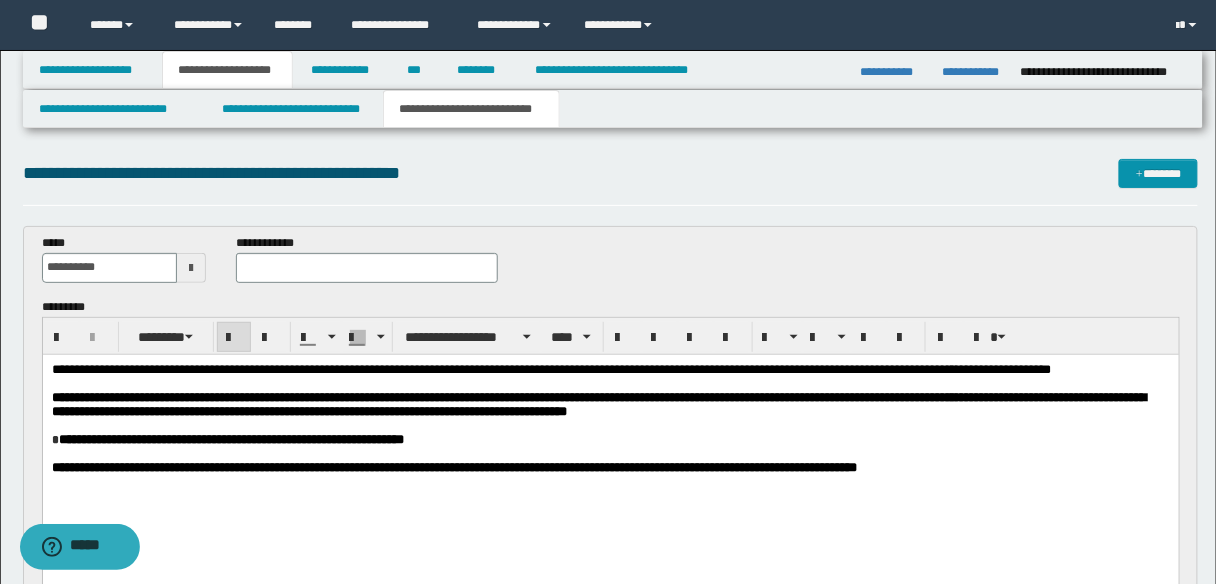 click on "**********" at bounding box center (598, 403) 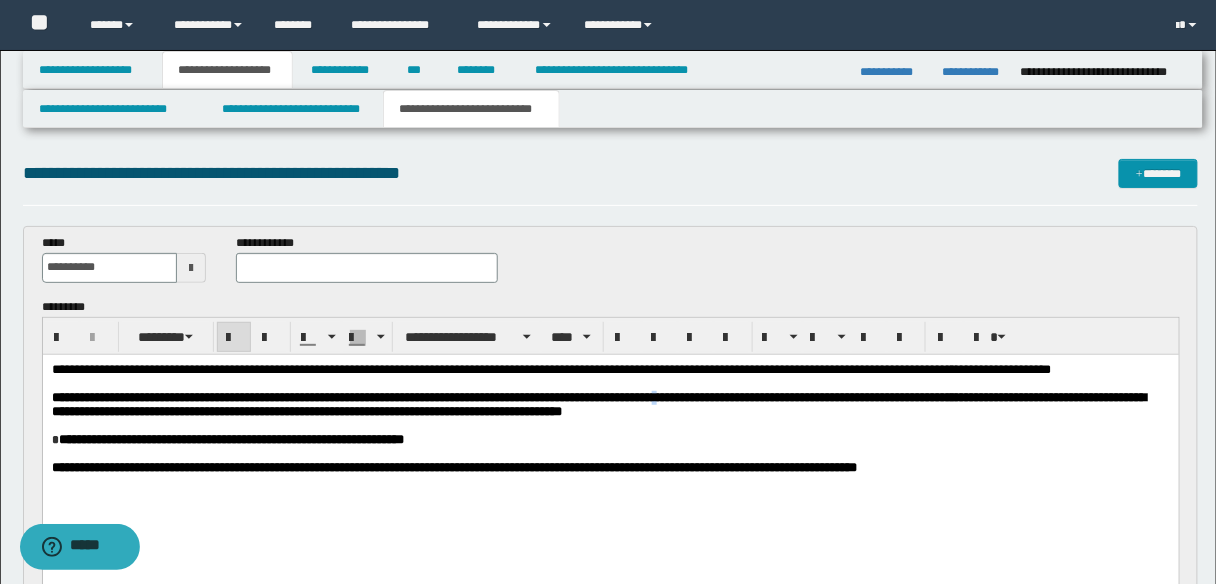click on "**********" at bounding box center (598, 403) 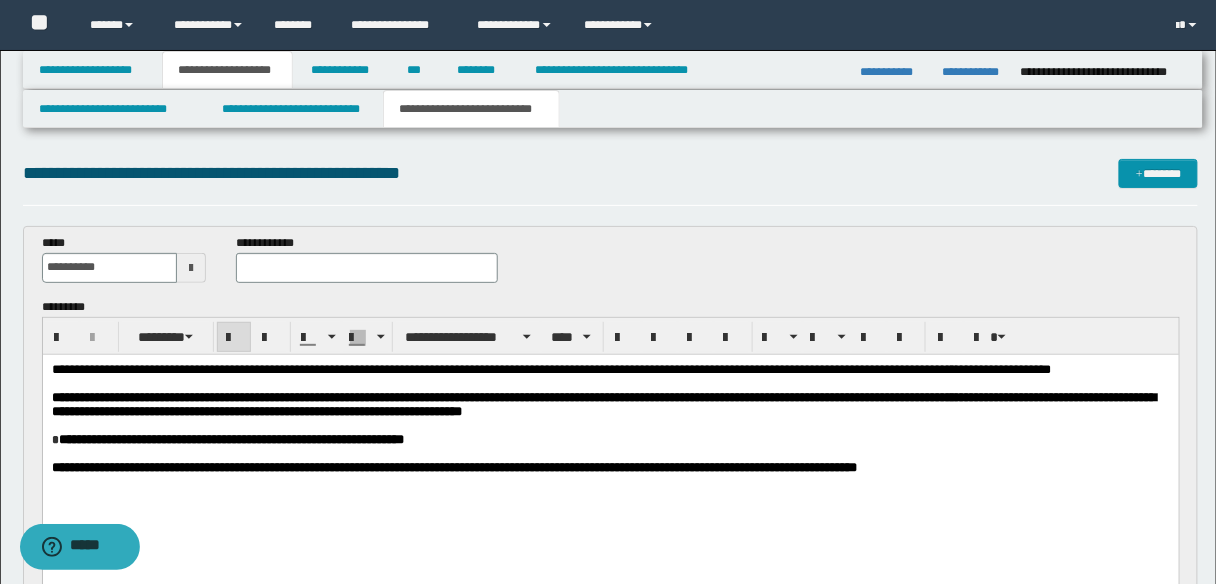 click on "**********" at bounding box center [603, 403] 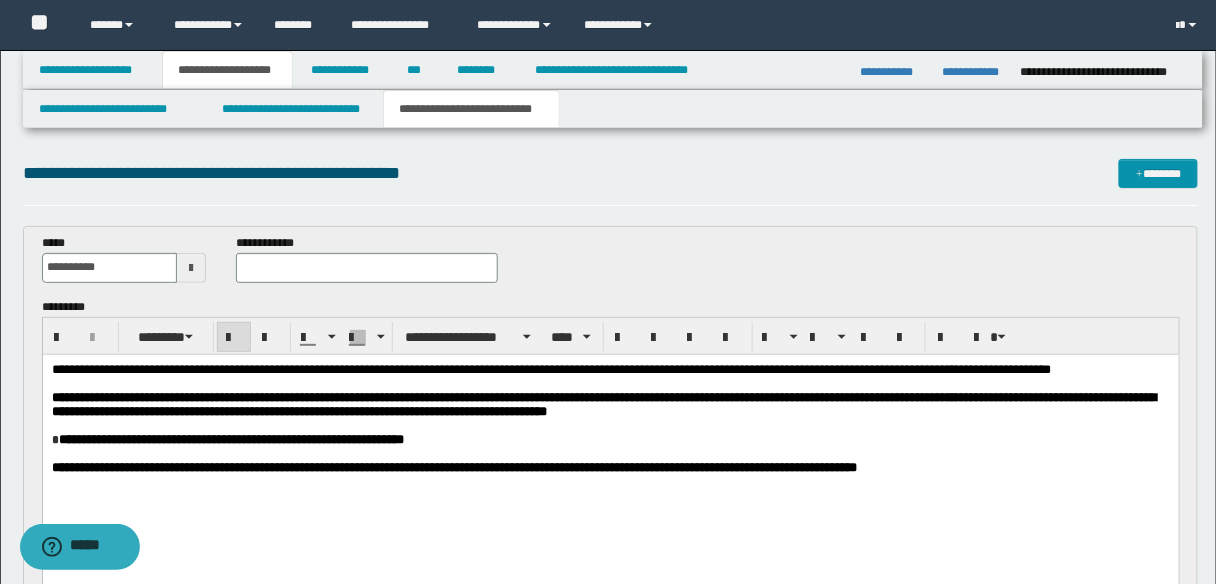 click on "**********" at bounding box center [603, 403] 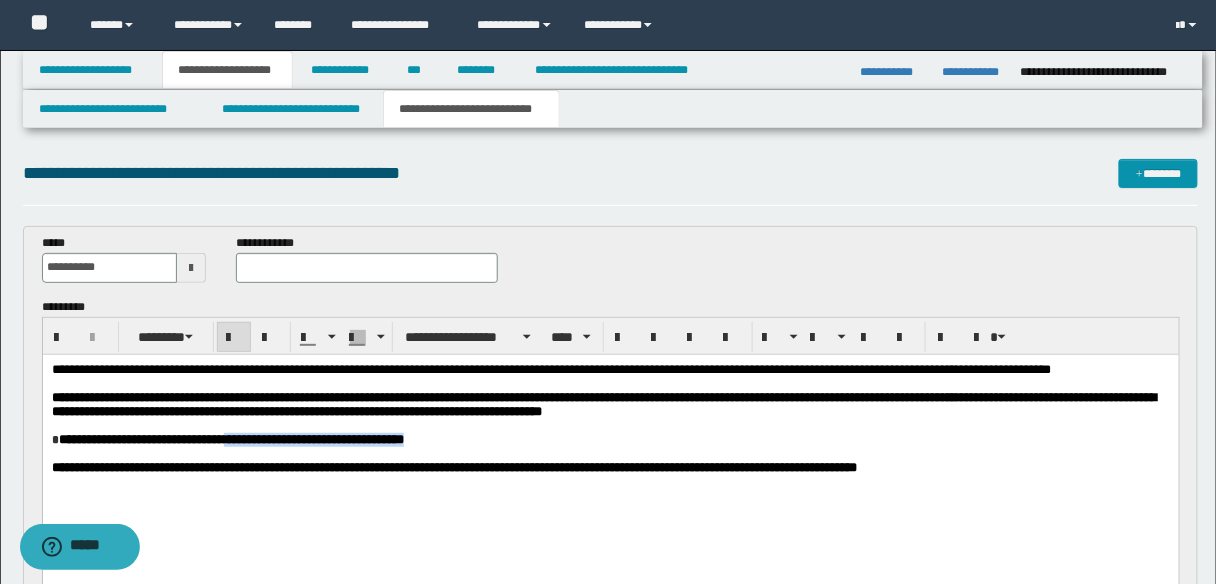 drag, startPoint x: 251, startPoint y: 465, endPoint x: 506, endPoint y: 468, distance: 255.01764 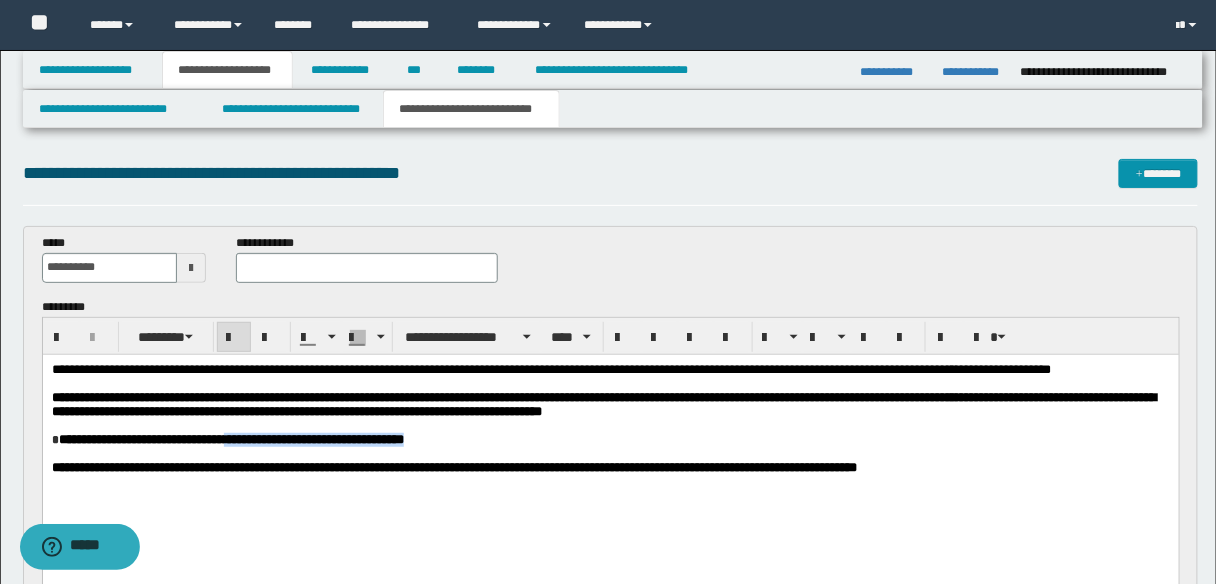 click on "**********" at bounding box center [610, 439] 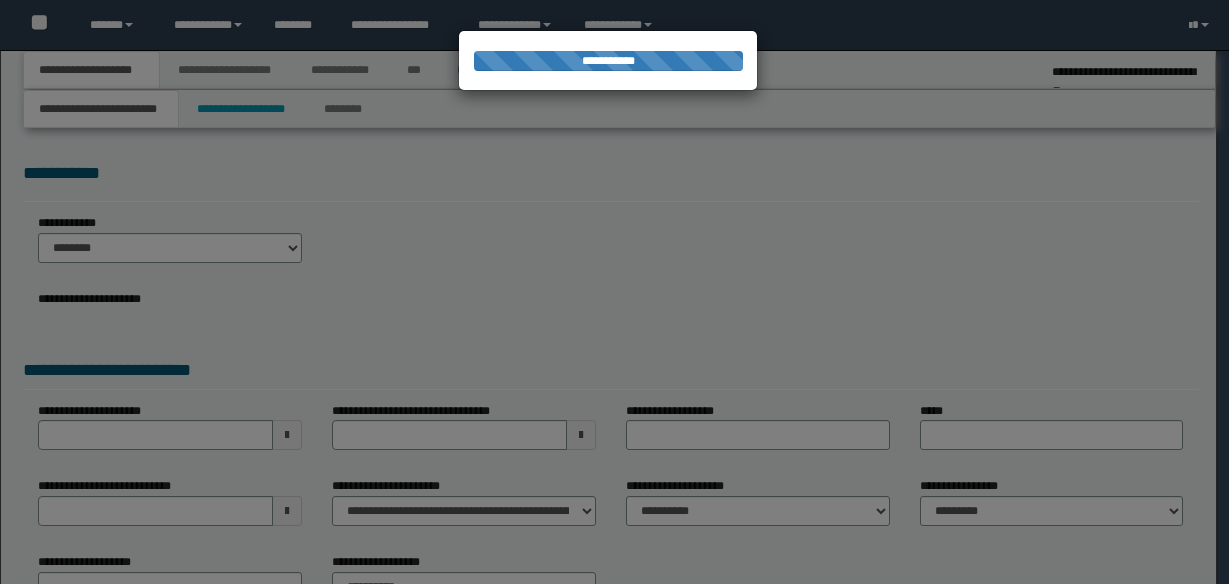 scroll, scrollTop: 0, scrollLeft: 0, axis: both 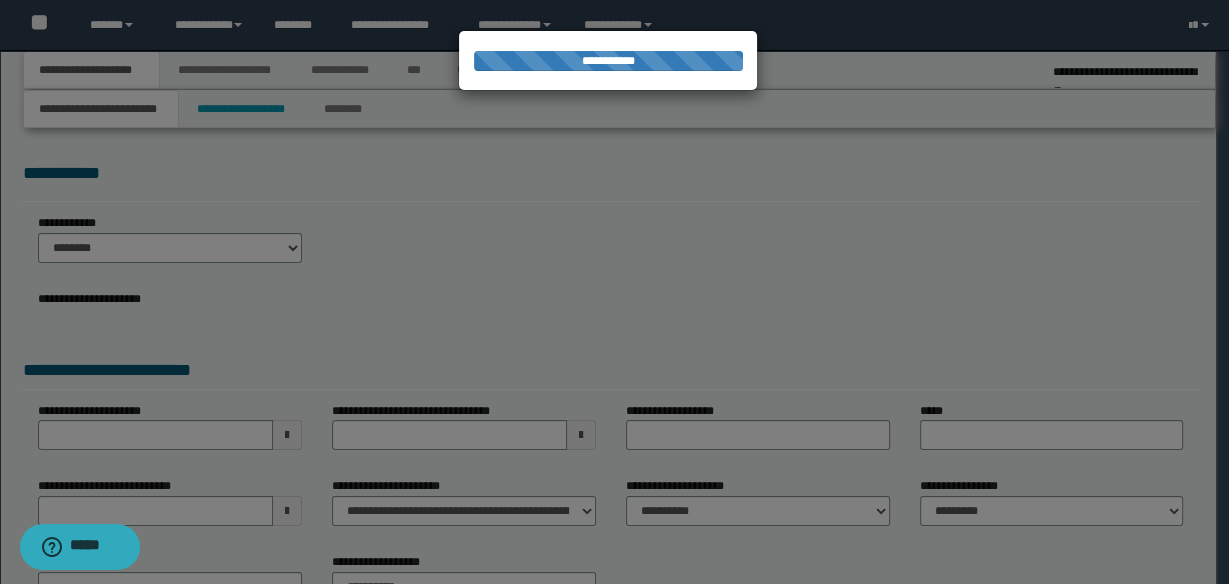 select on "*" 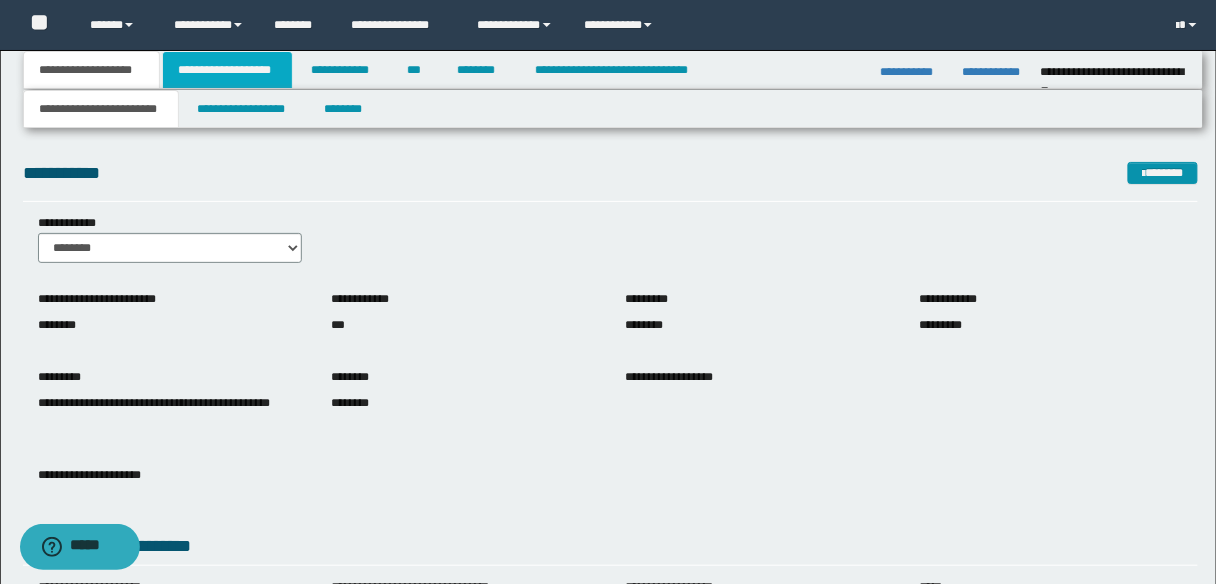 click on "**********" at bounding box center (227, 70) 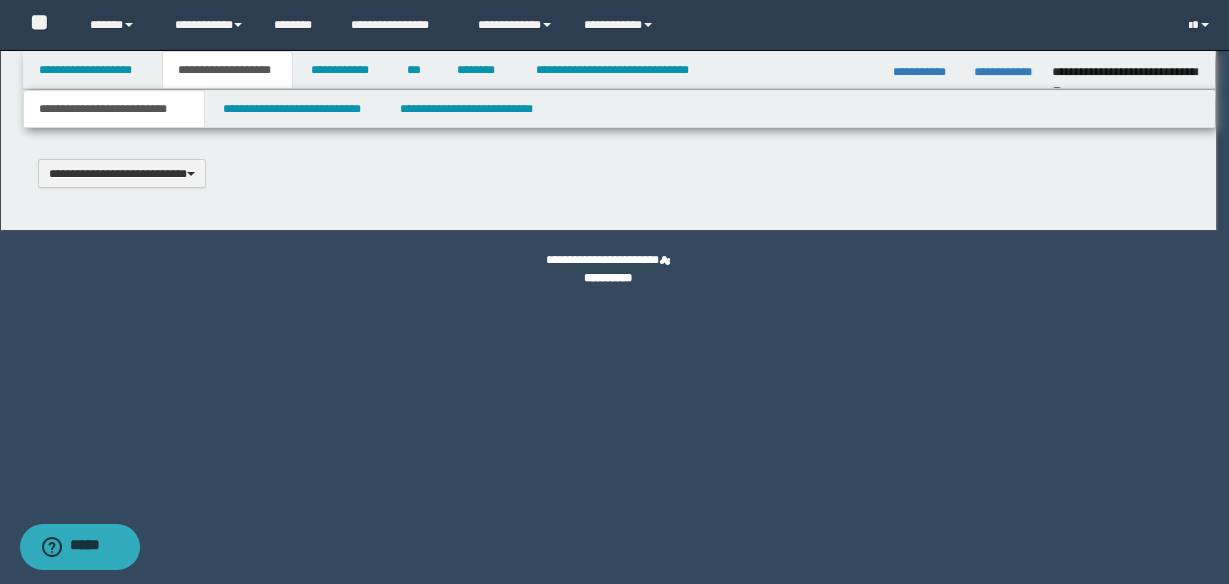 scroll, scrollTop: 0, scrollLeft: 0, axis: both 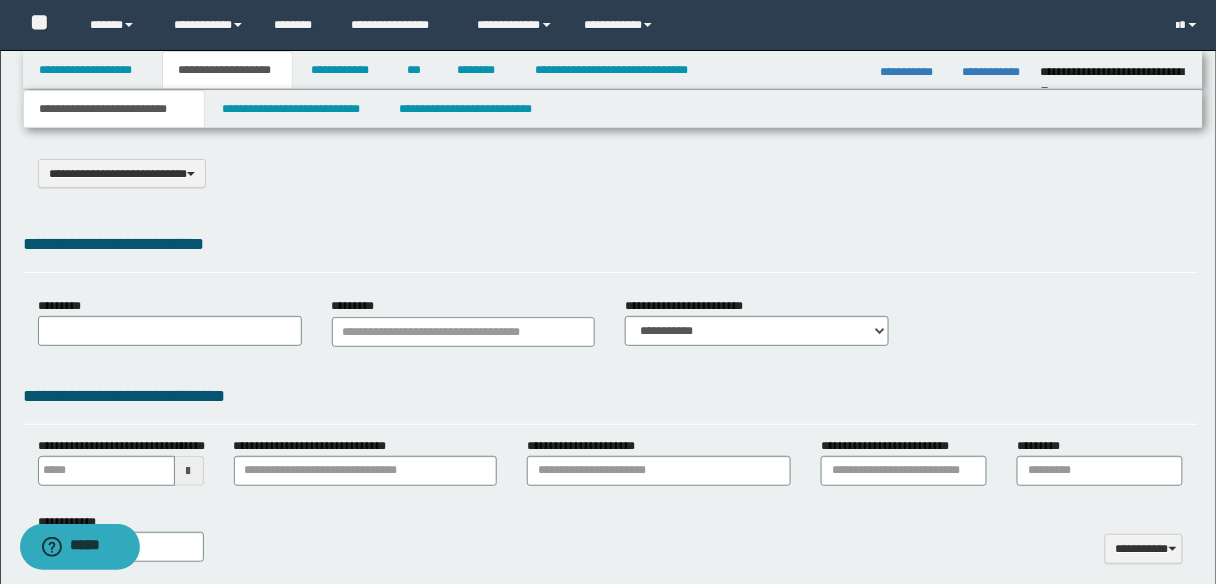 select on "*" 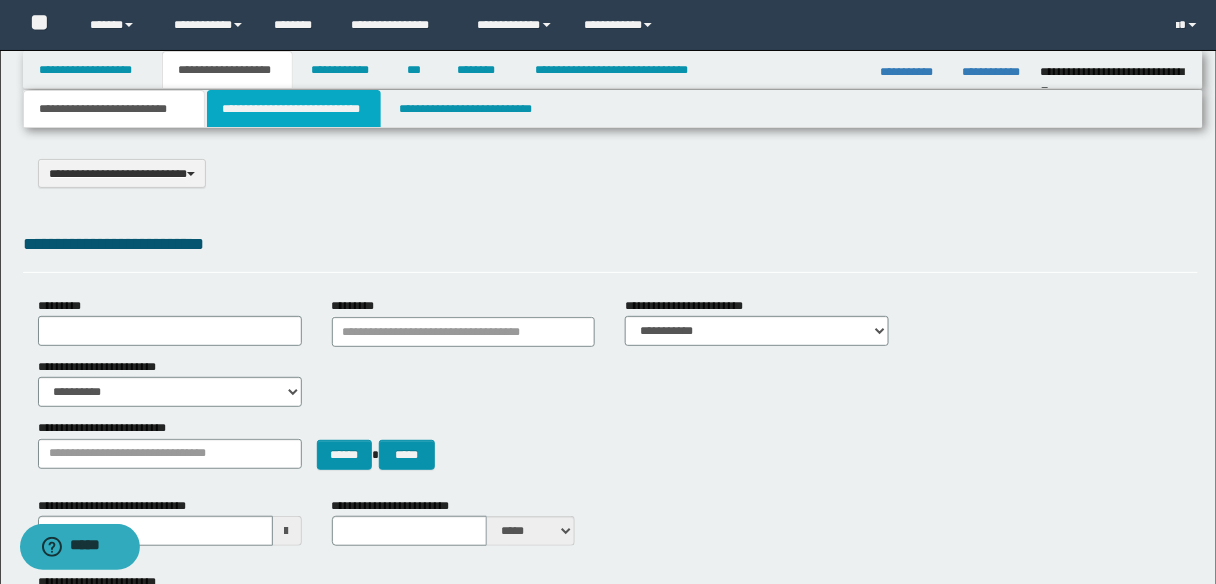 click on "**********" at bounding box center [294, 109] 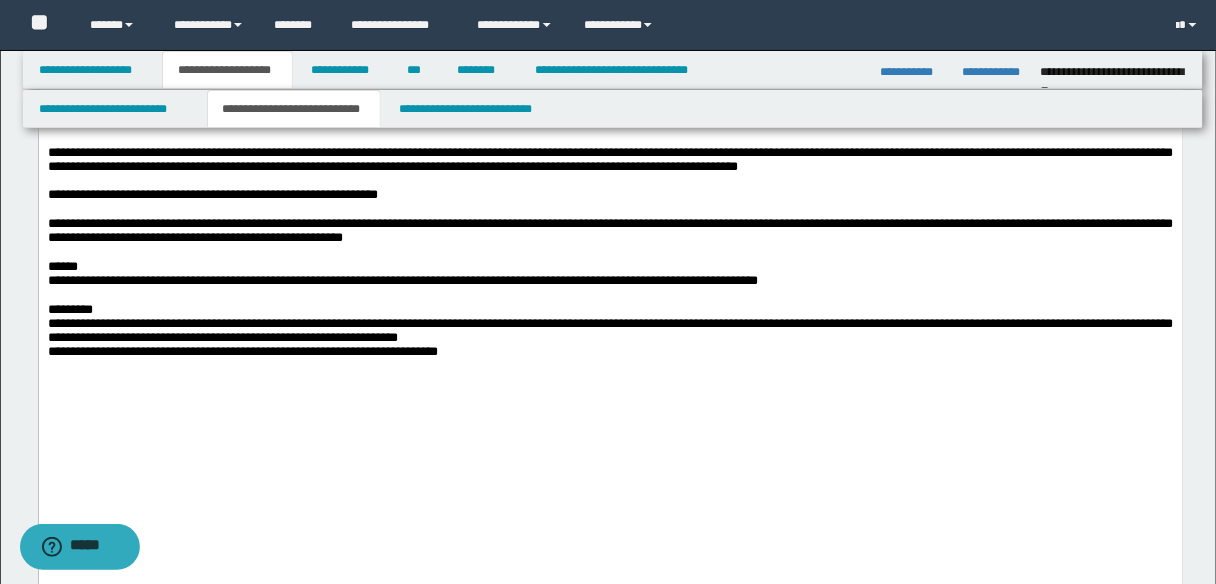 scroll, scrollTop: 1600, scrollLeft: 0, axis: vertical 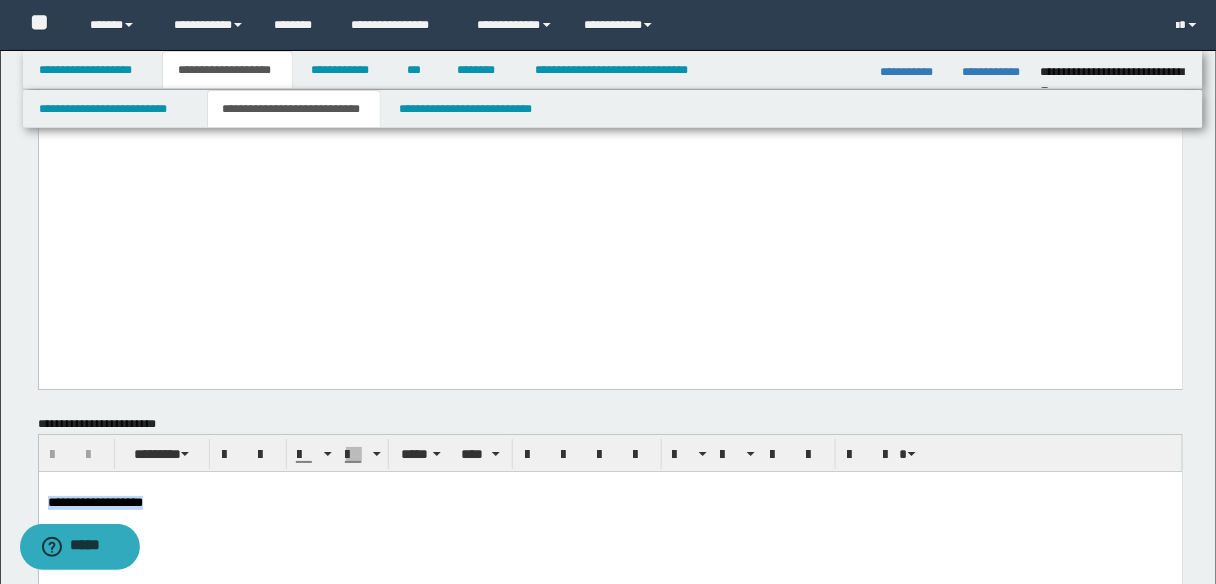 drag, startPoint x: 195, startPoint y: 504, endPoint x: 40, endPoint y: 511, distance: 155.15799 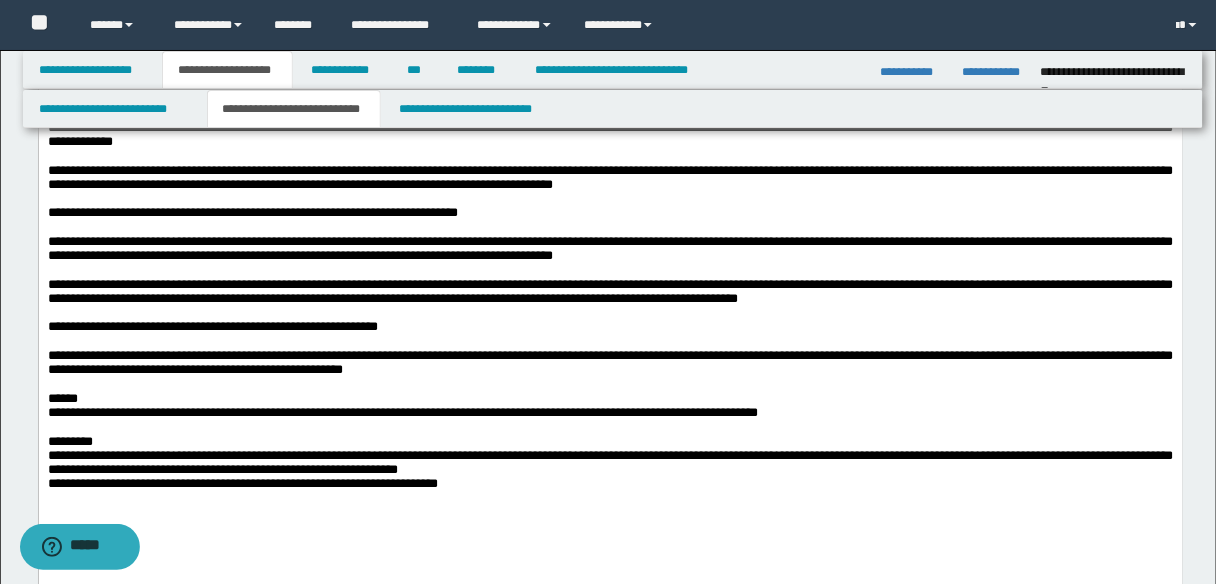 scroll, scrollTop: 1120, scrollLeft: 0, axis: vertical 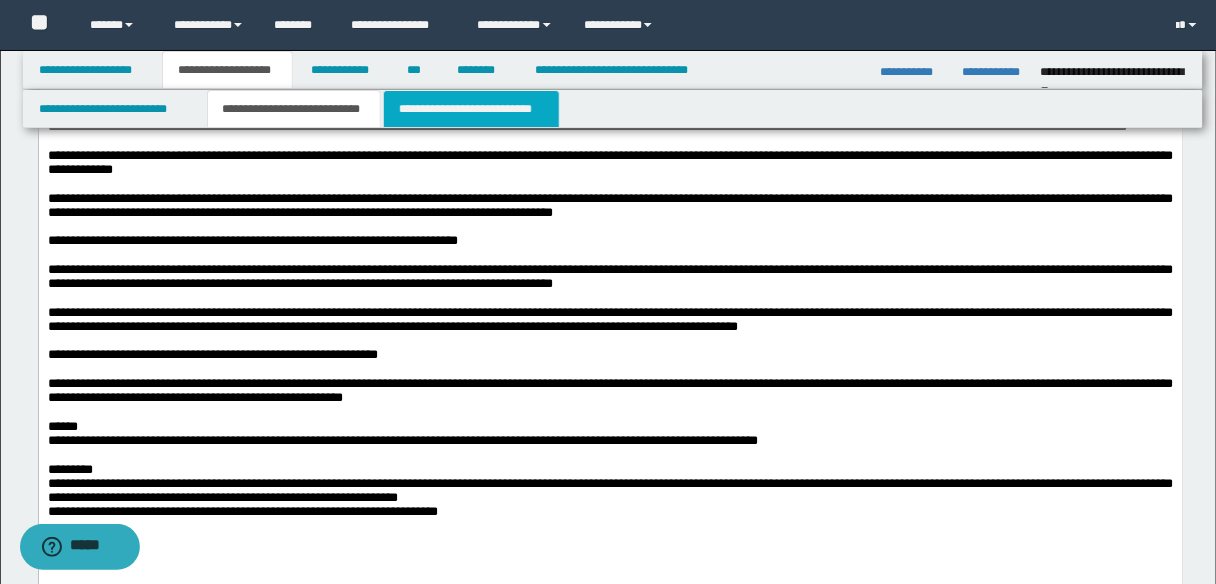click on "**********" at bounding box center (471, 109) 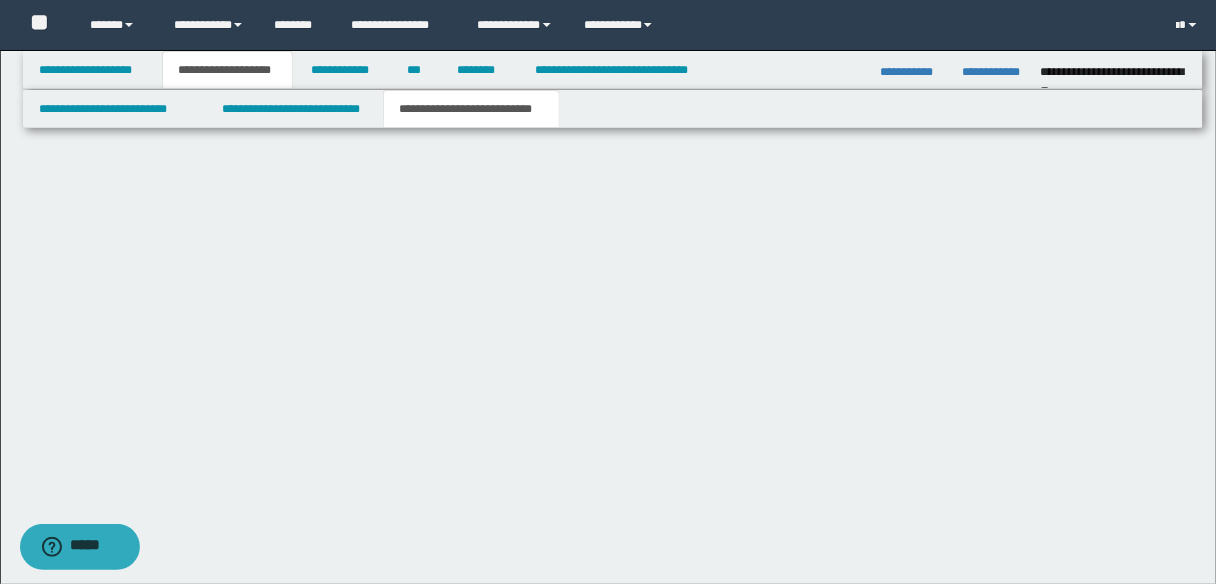 scroll, scrollTop: 0, scrollLeft: 0, axis: both 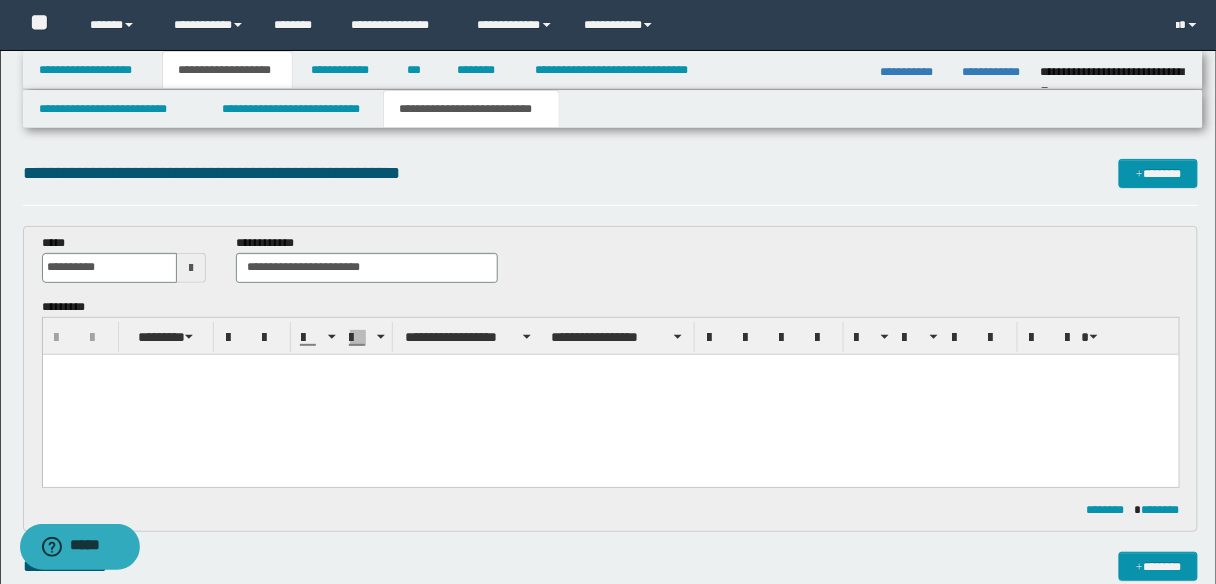 click at bounding box center [610, 394] 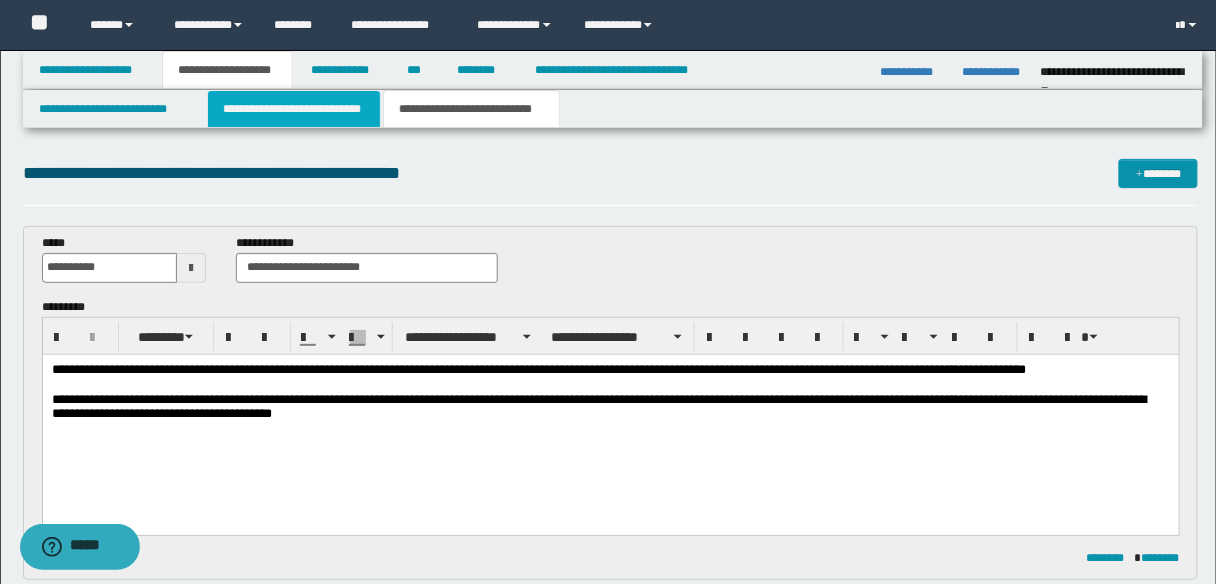 click on "**********" at bounding box center (294, 109) 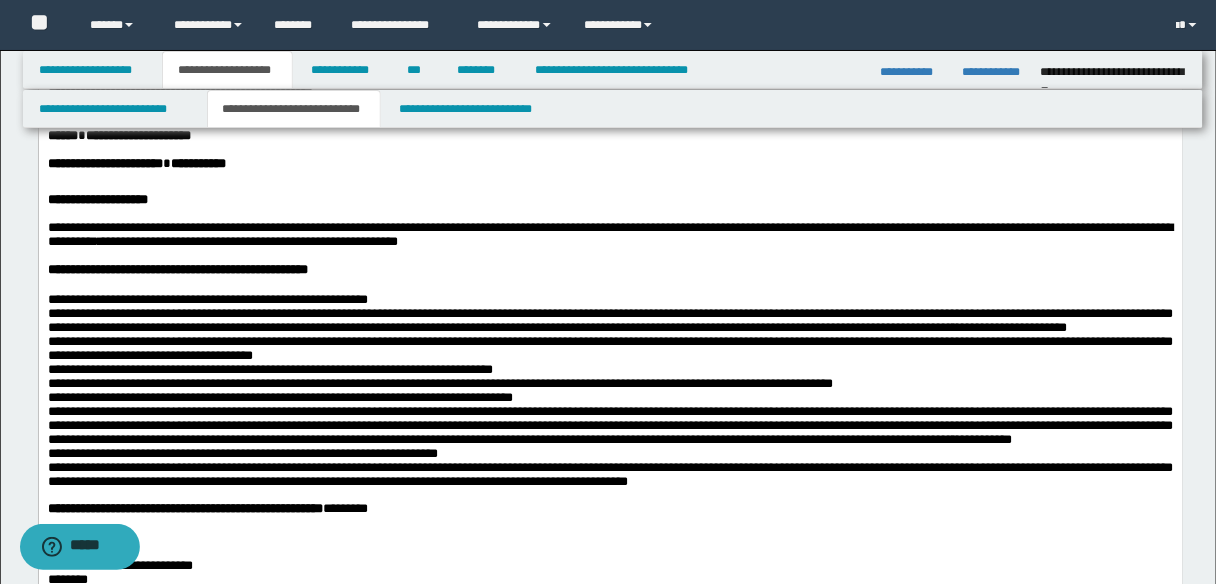 scroll, scrollTop: 480, scrollLeft: 0, axis: vertical 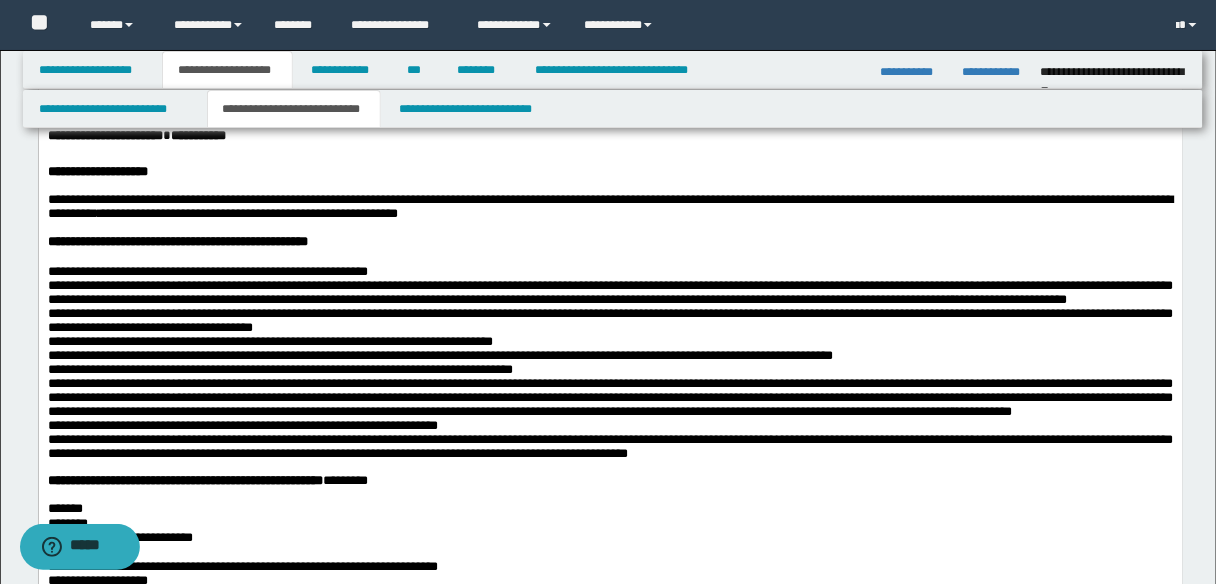 click on "**********" at bounding box center [279, 369] 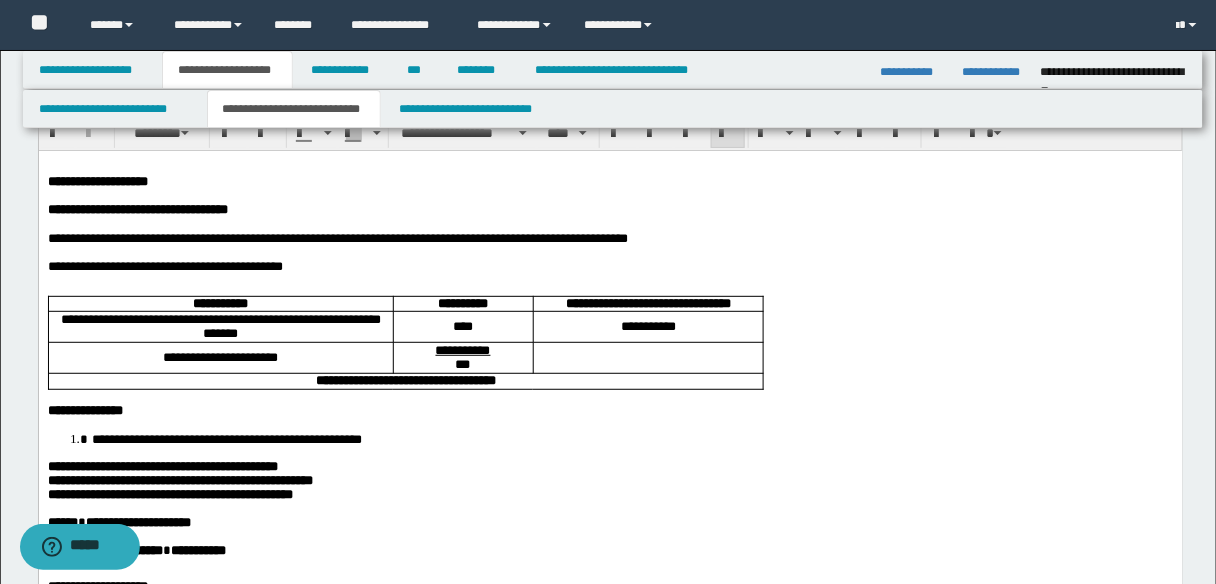 scroll, scrollTop: 0, scrollLeft: 0, axis: both 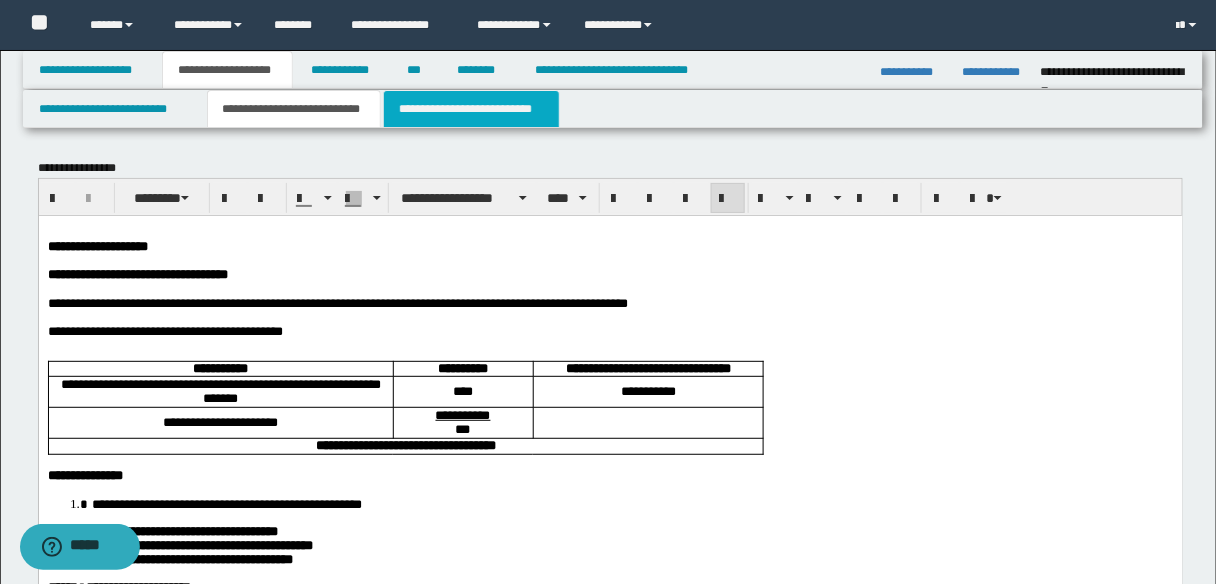 click on "**********" at bounding box center (471, 109) 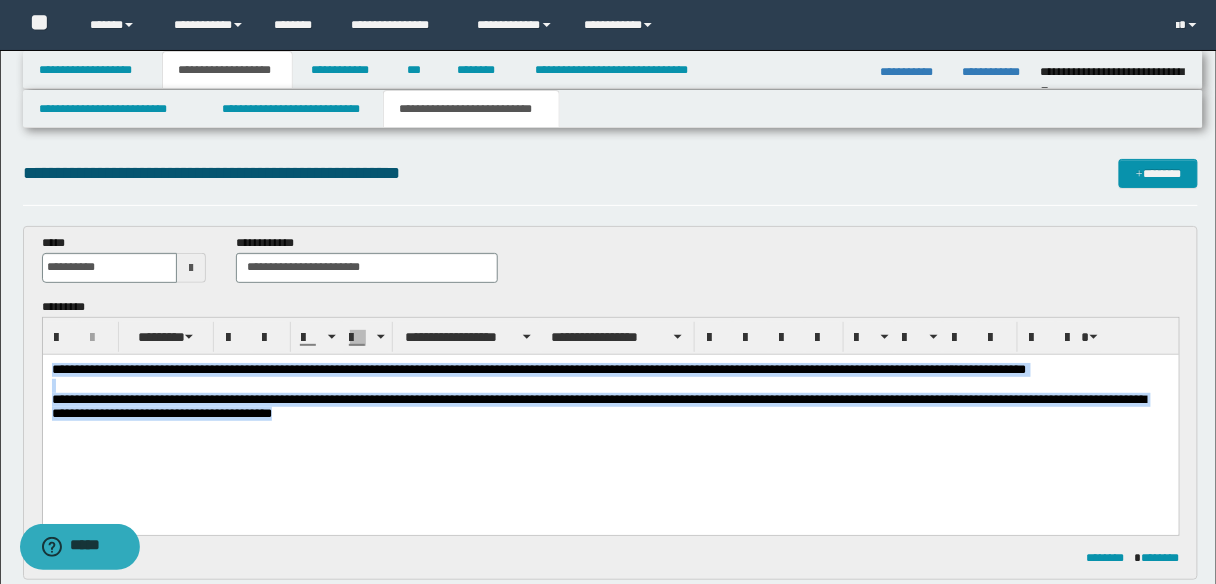 drag, startPoint x: 53, startPoint y: 373, endPoint x: 428, endPoint y: 456, distance: 384.0755 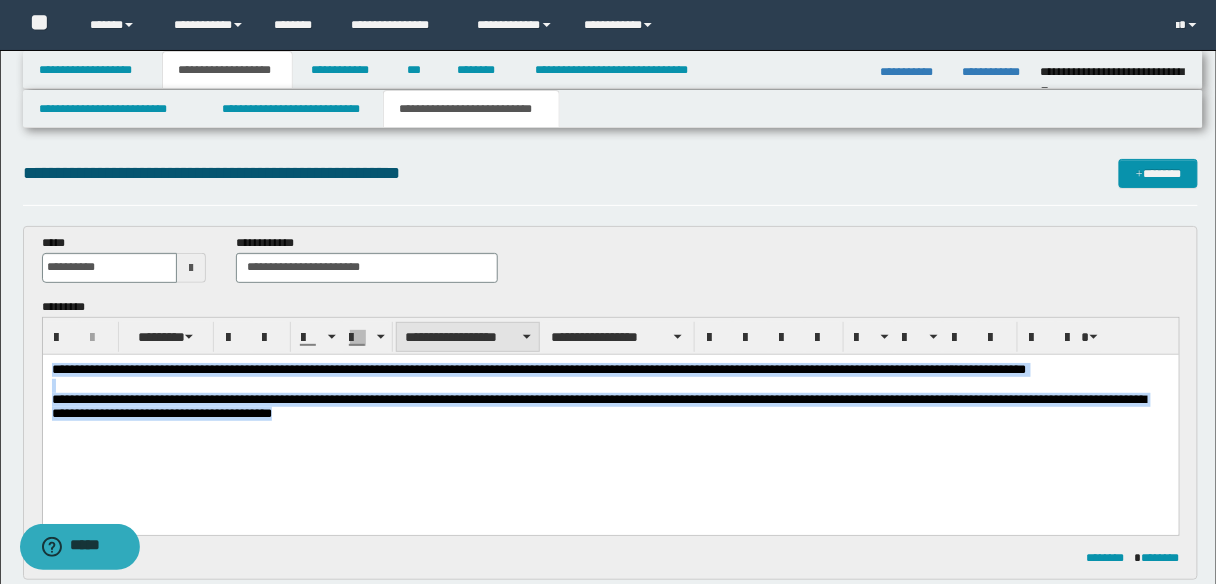 click on "**********" at bounding box center (468, 337) 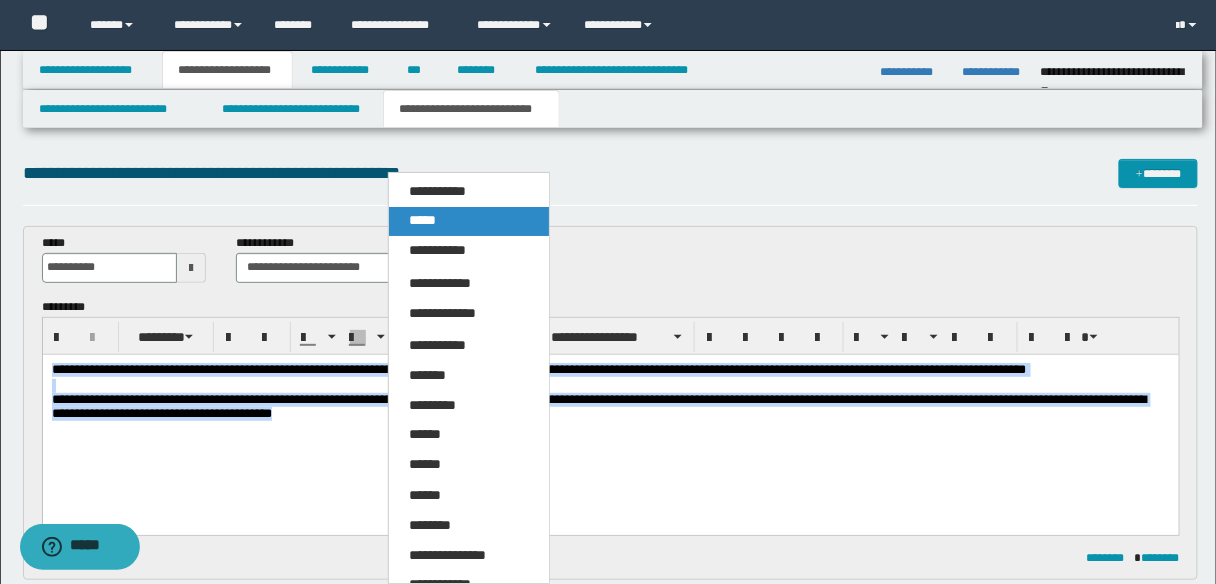 click on "*****" at bounding box center [468, 221] 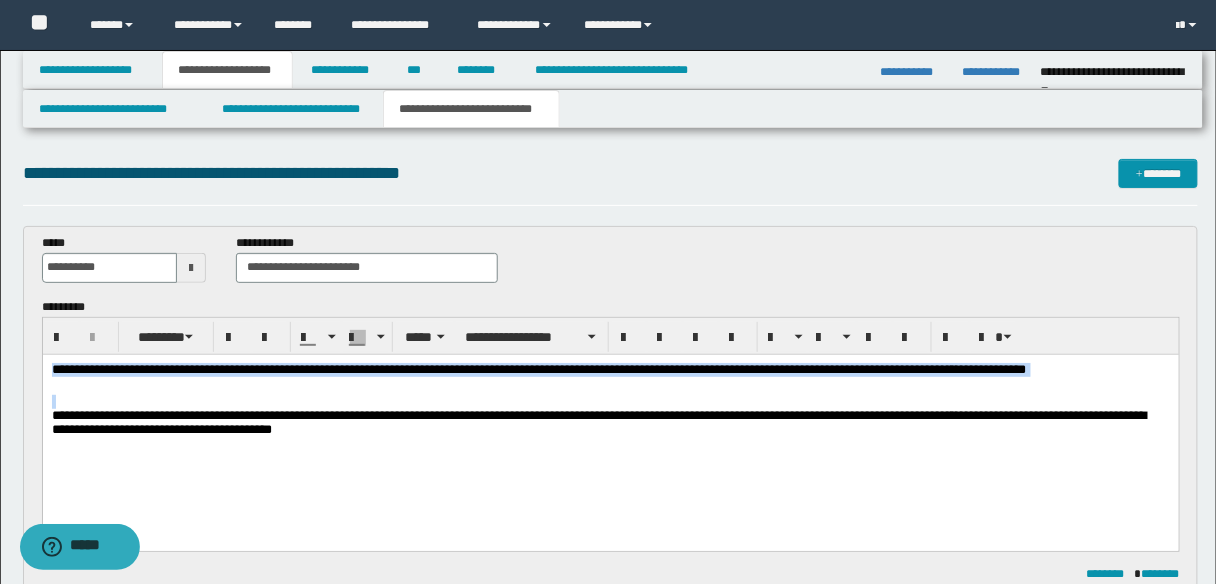 click on "**********" at bounding box center (610, 426) 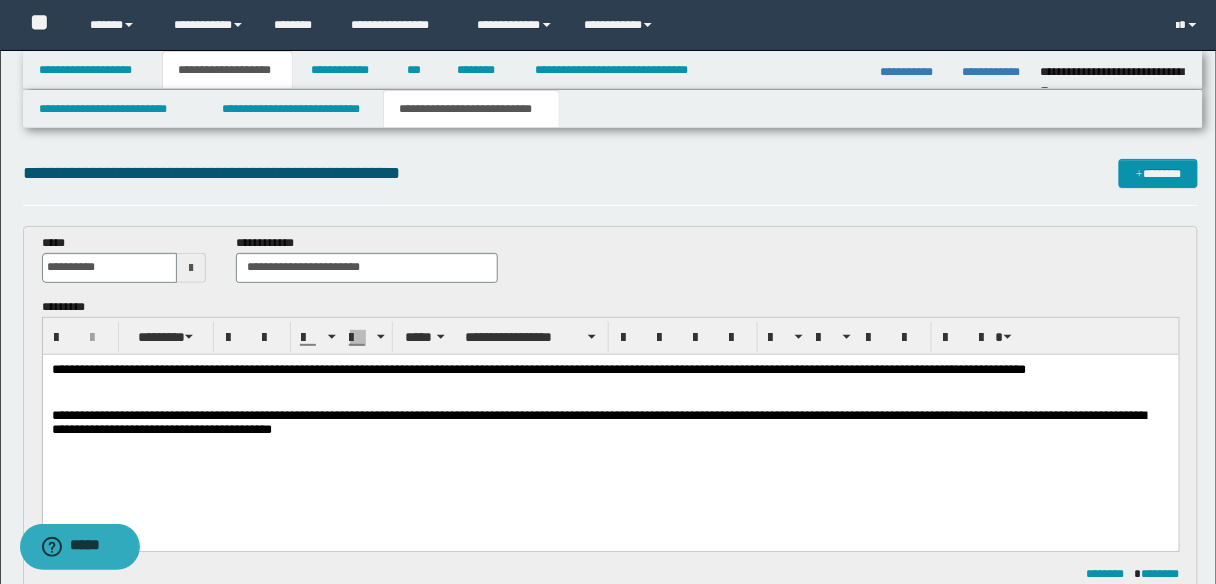 click on "**********" at bounding box center (598, 421) 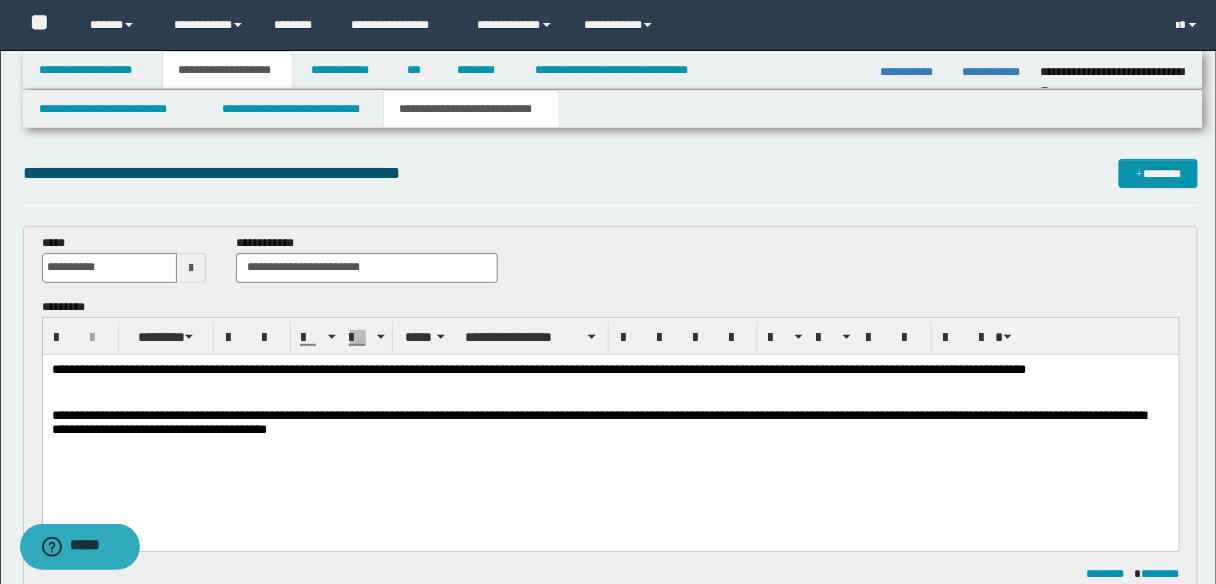 click on "**********" at bounding box center (610, 426) 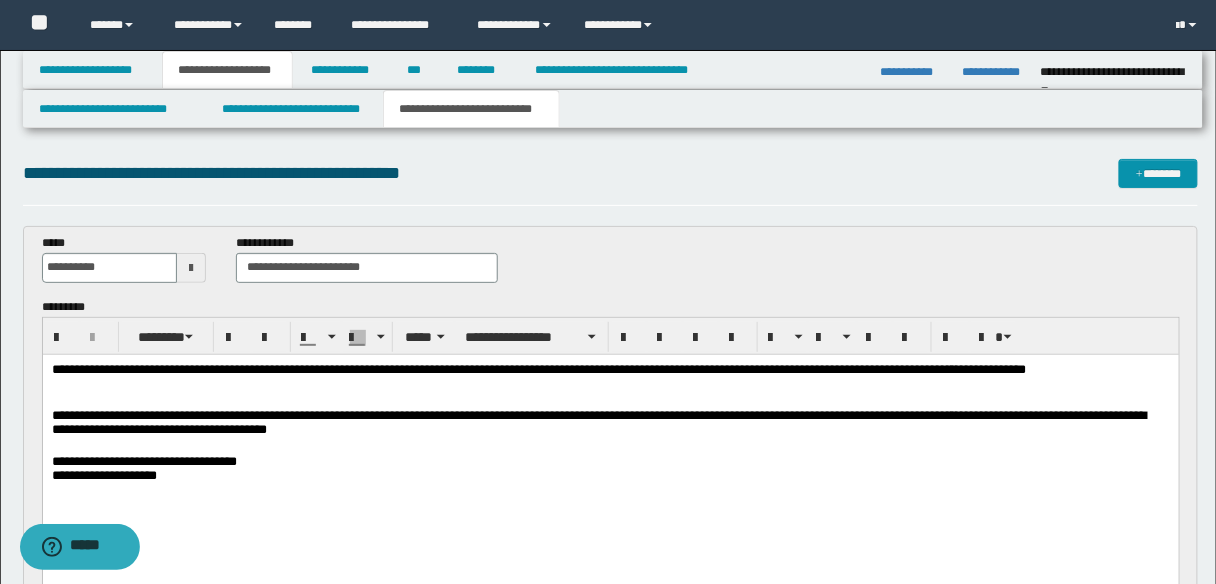 click on "**********" at bounding box center (598, 421) 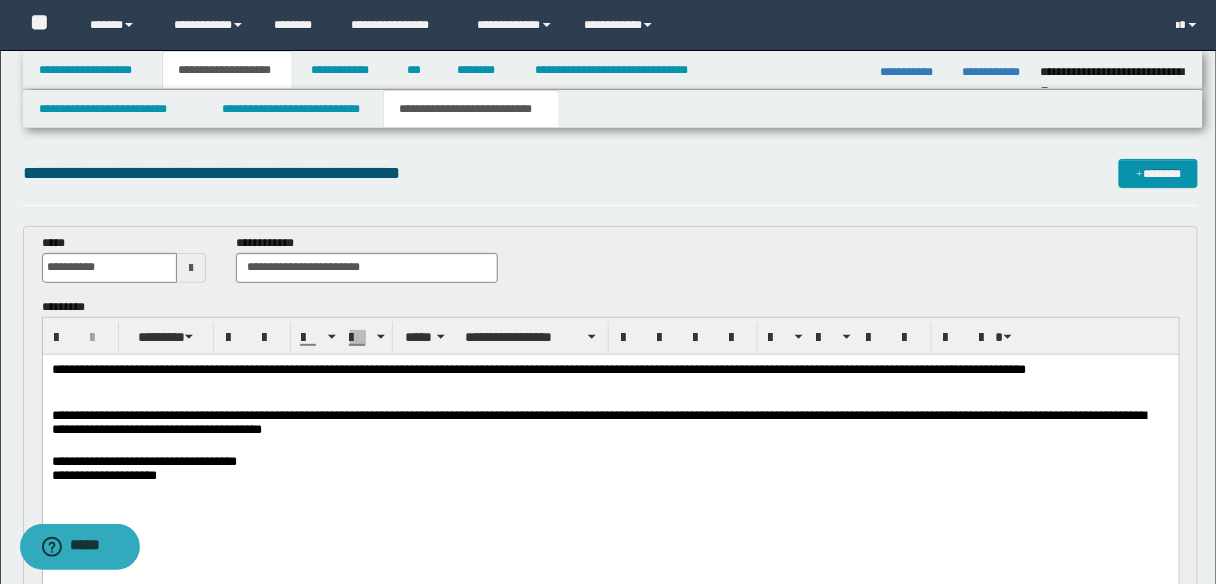 click on "**********" at bounding box center [610, 424] 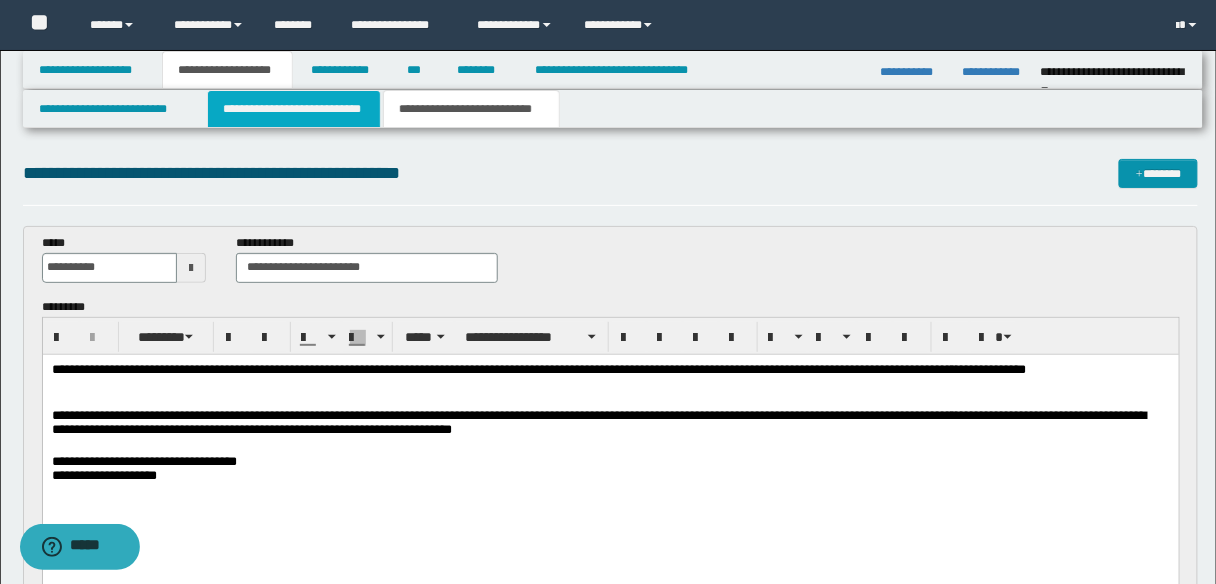 click on "**********" at bounding box center (294, 109) 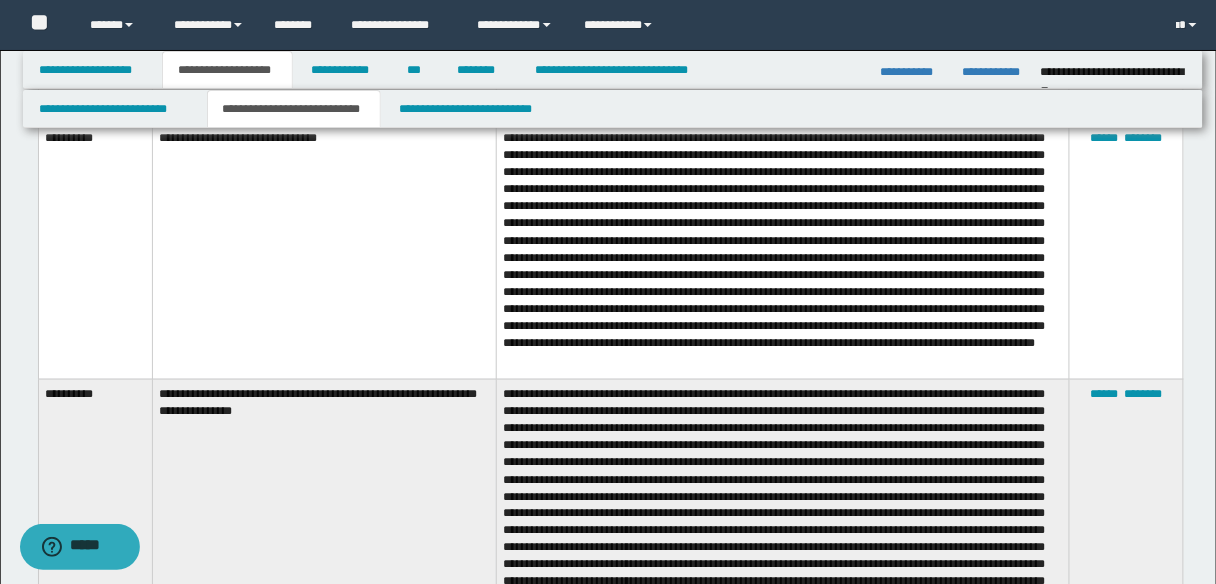 scroll, scrollTop: 2320, scrollLeft: 0, axis: vertical 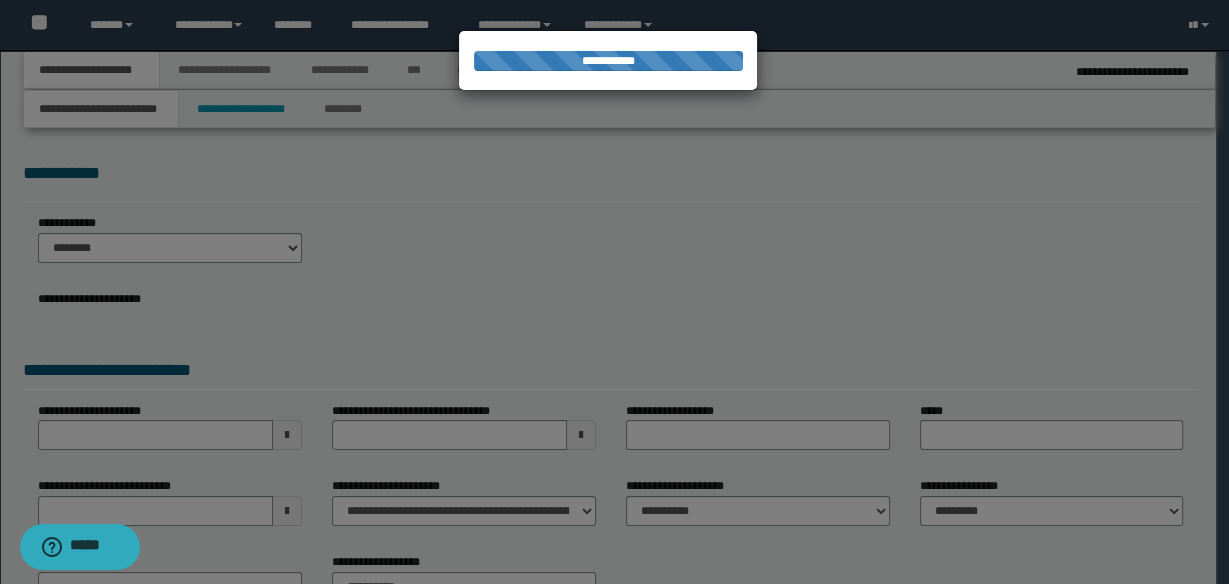 select on "*" 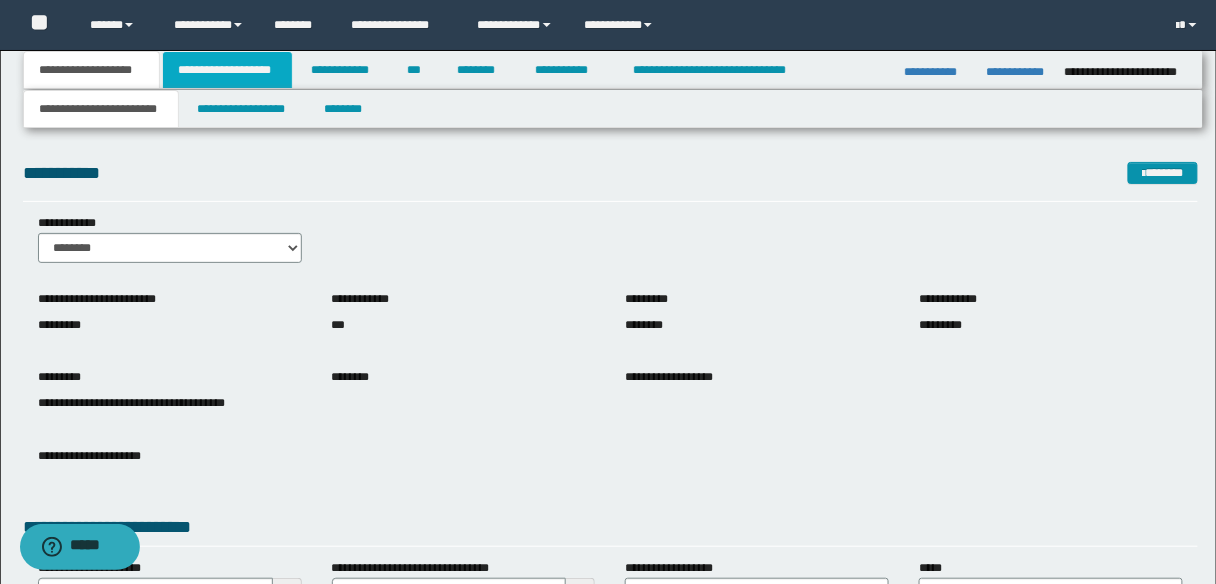 click on "**********" at bounding box center [227, 70] 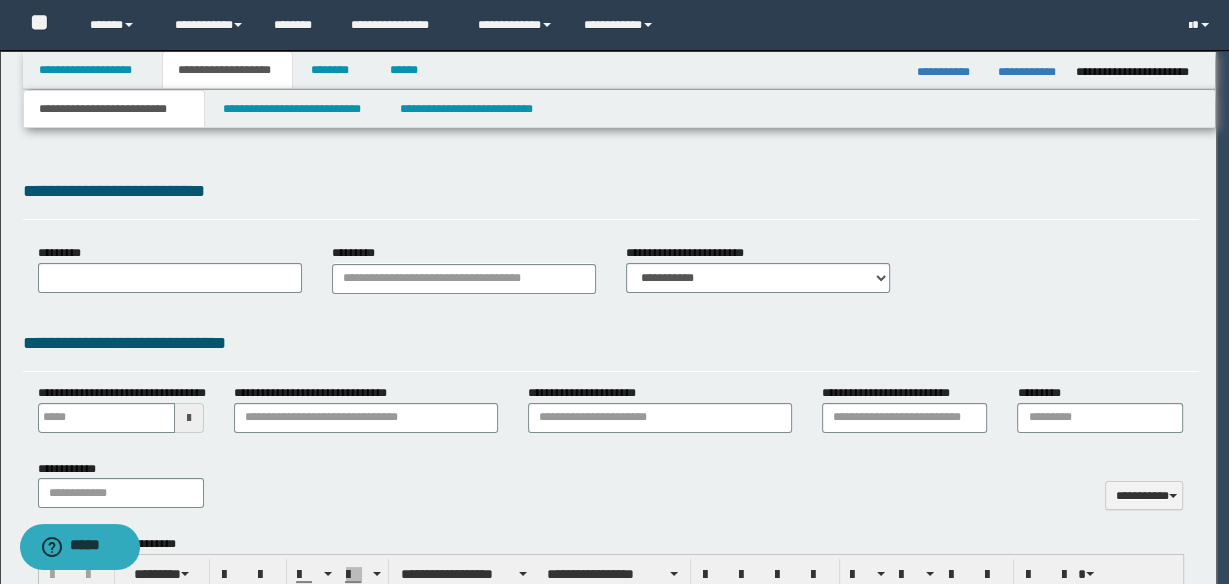 type 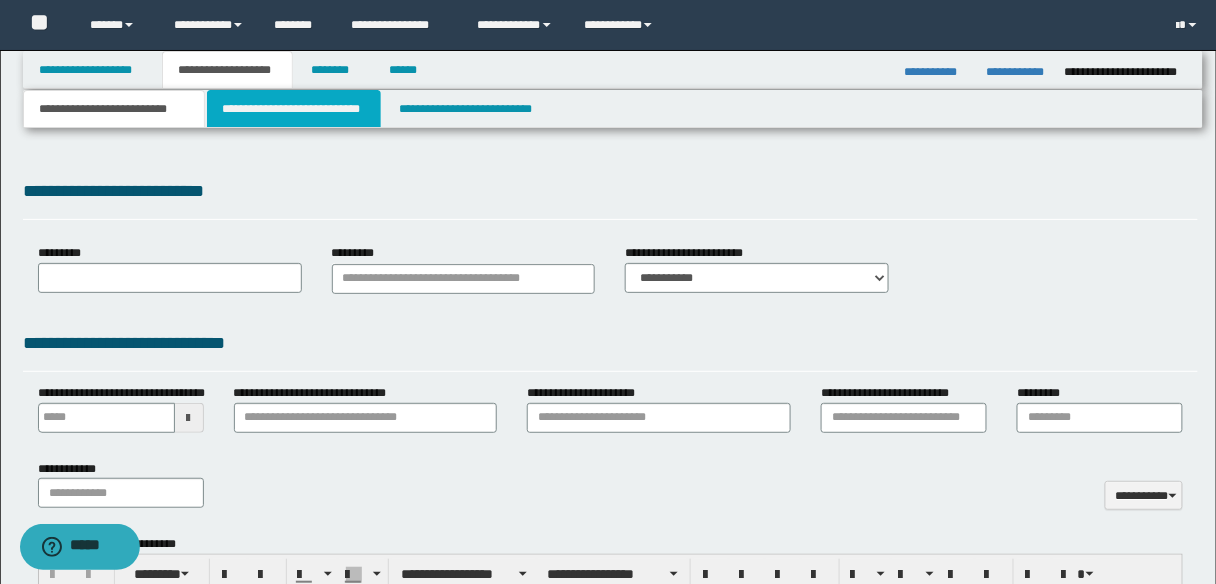 click on "**********" at bounding box center (294, 109) 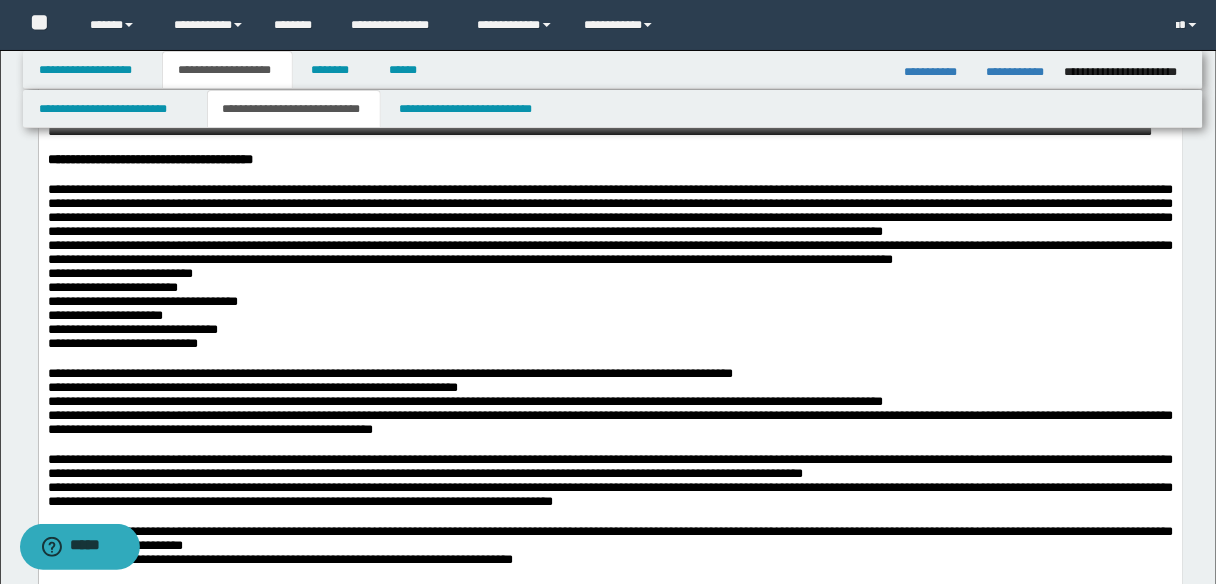 scroll, scrollTop: 560, scrollLeft: 0, axis: vertical 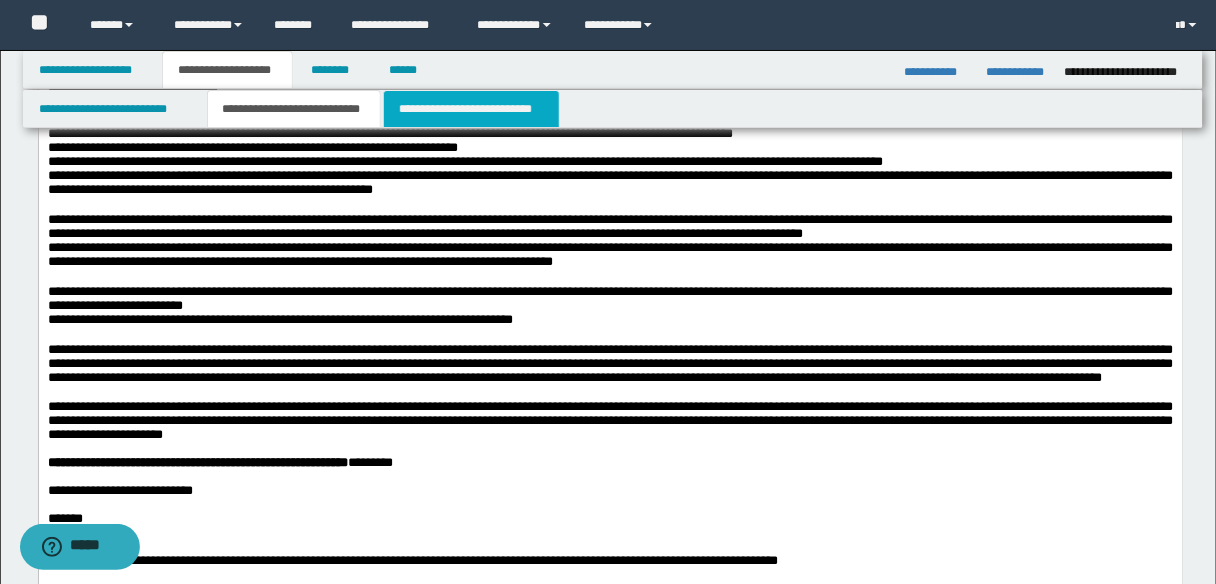 click on "**********" at bounding box center (471, 109) 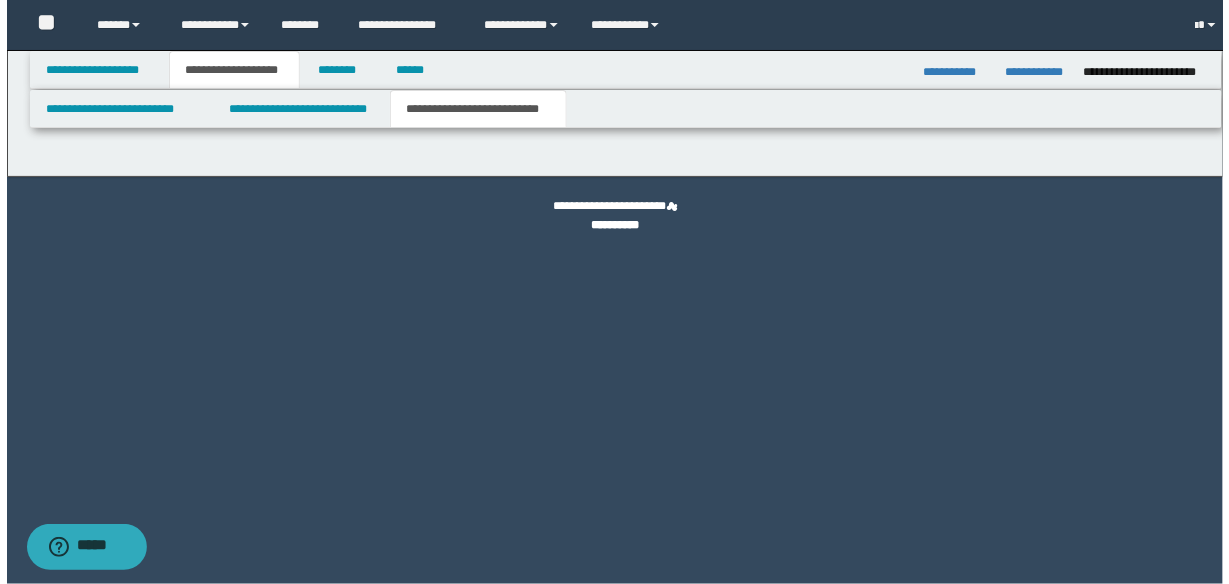 scroll, scrollTop: 0, scrollLeft: 0, axis: both 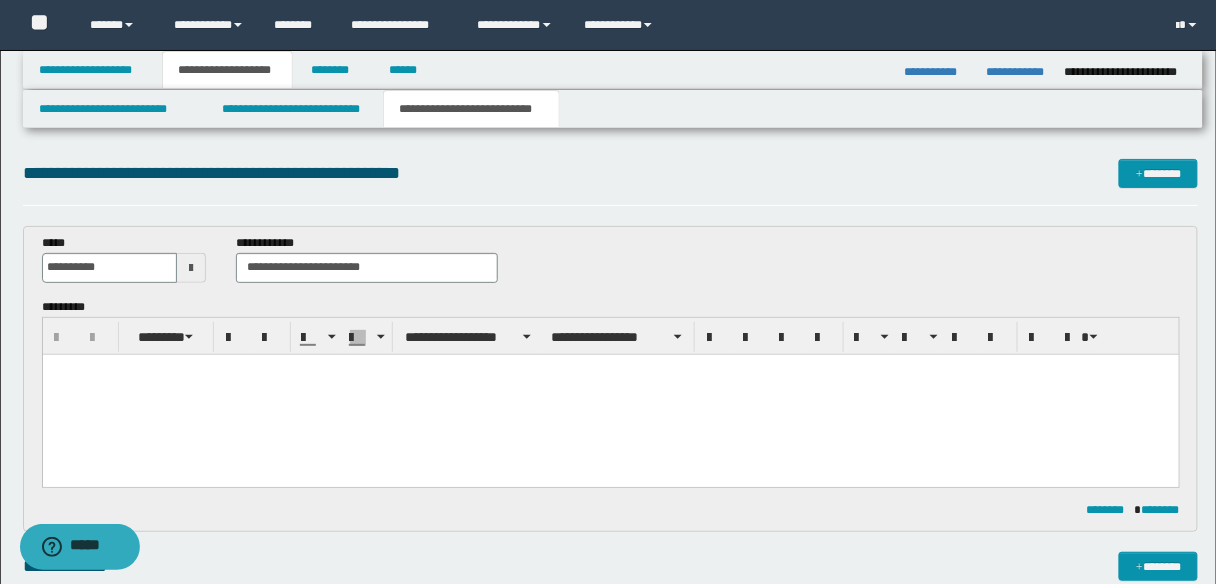 click at bounding box center (610, 394) 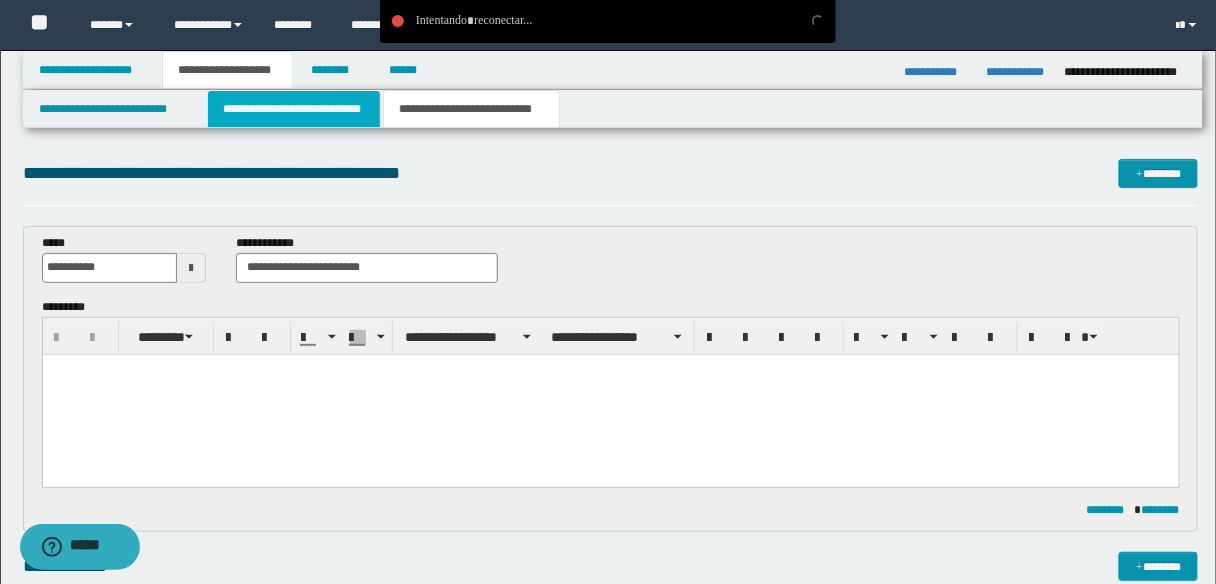 click on "**********" at bounding box center [294, 109] 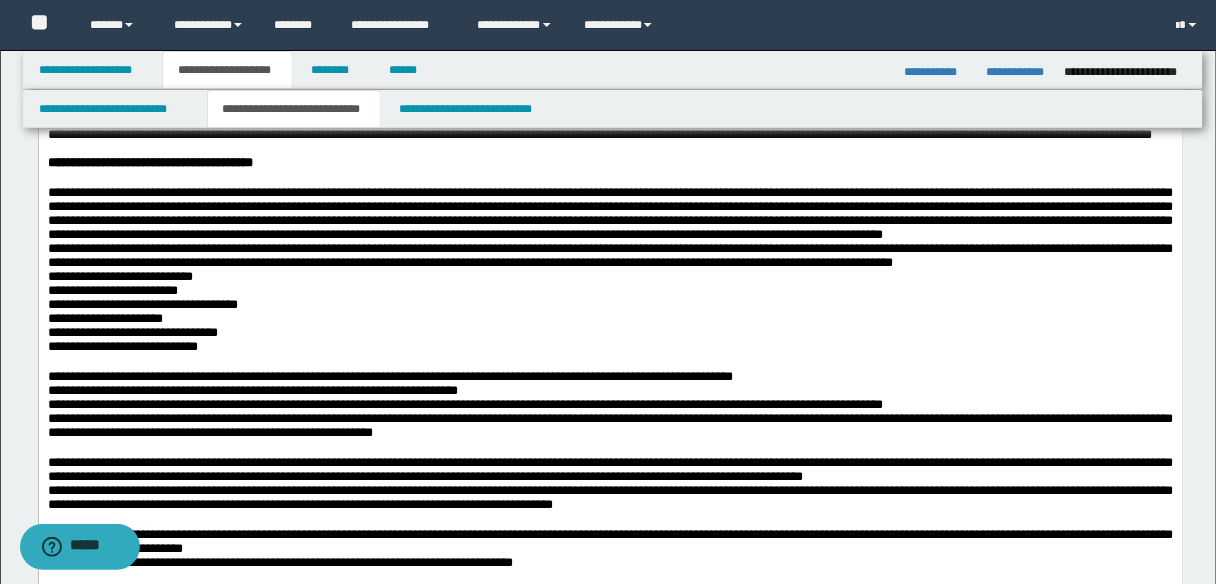 scroll, scrollTop: 320, scrollLeft: 0, axis: vertical 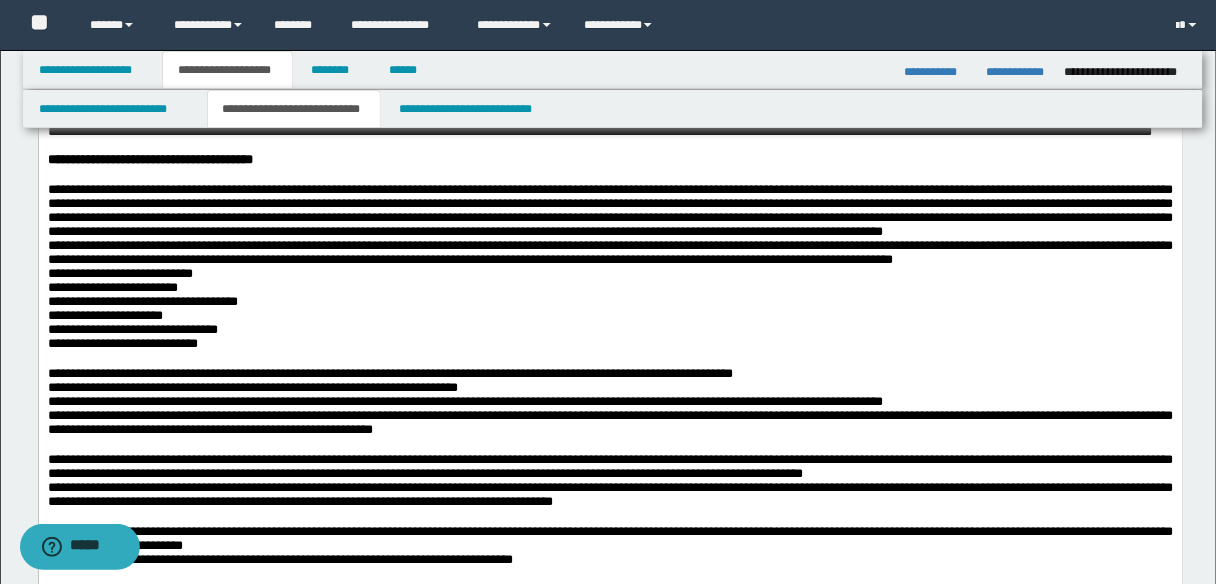 click on "**********" at bounding box center (610, 274) 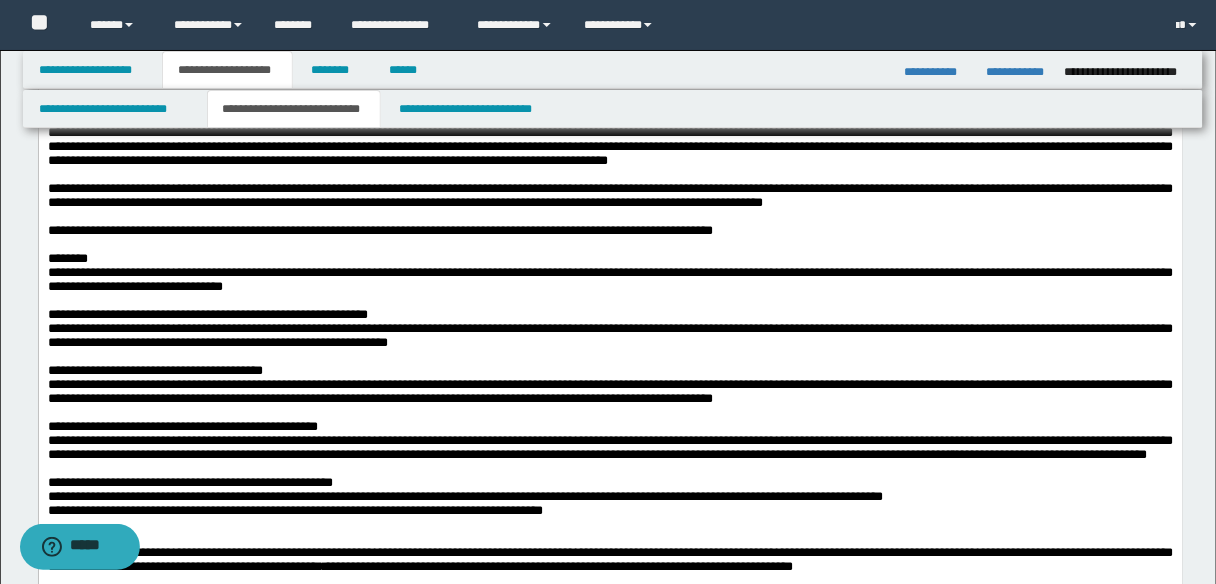 scroll, scrollTop: 1200, scrollLeft: 0, axis: vertical 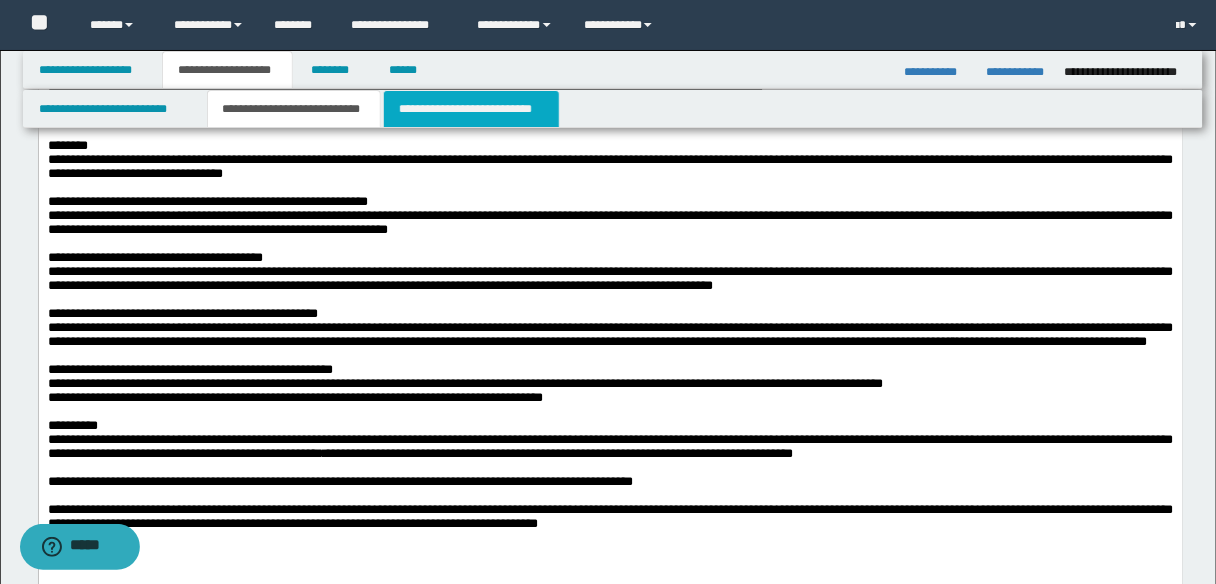 click on "**********" at bounding box center [471, 109] 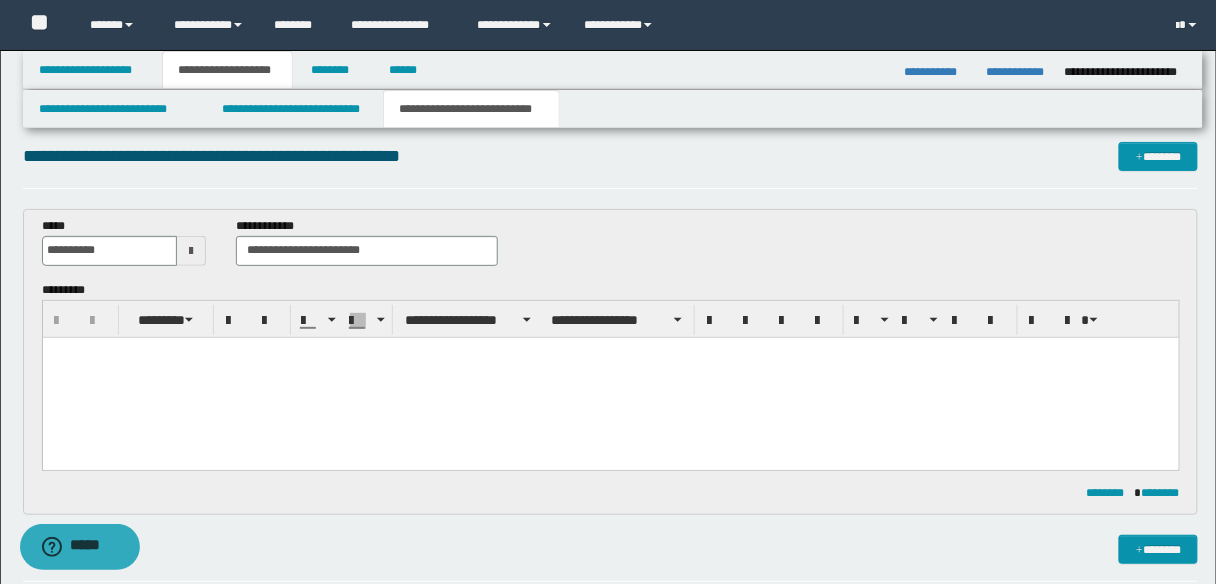scroll, scrollTop: 0, scrollLeft: 0, axis: both 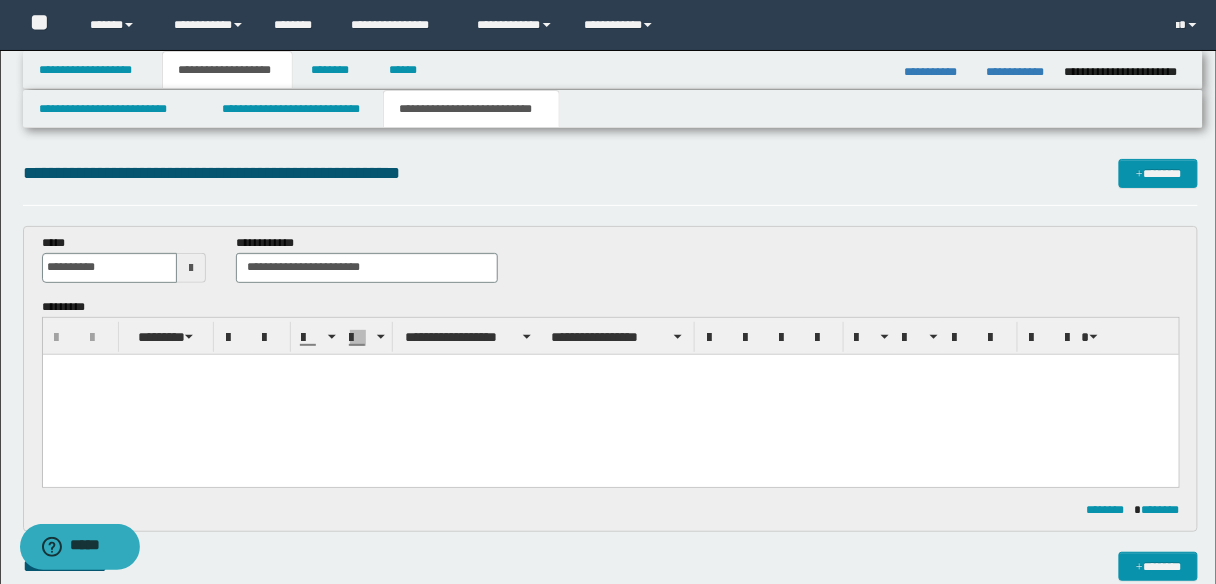 click at bounding box center (610, 394) 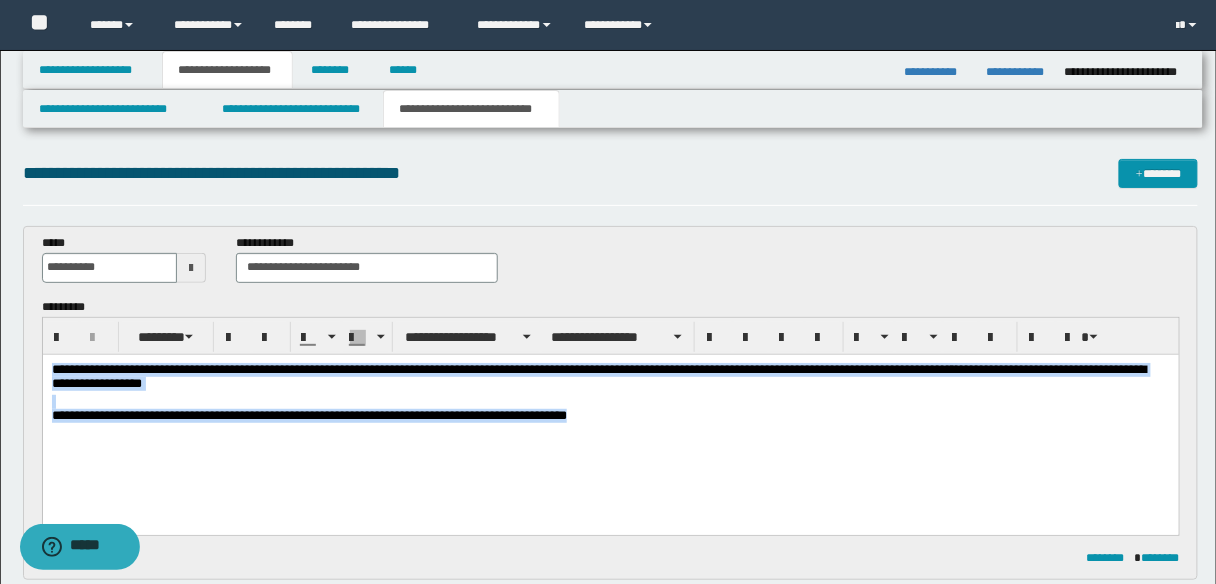 drag, startPoint x: 52, startPoint y: 369, endPoint x: 628, endPoint y: 428, distance: 579.0138 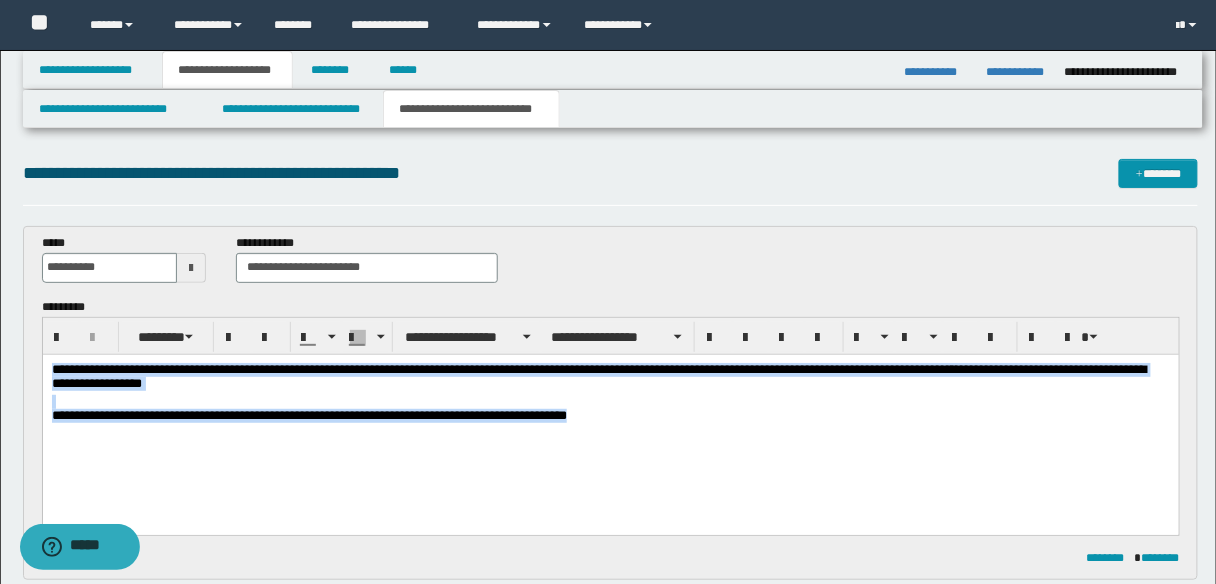 click on "**********" at bounding box center [610, 418] 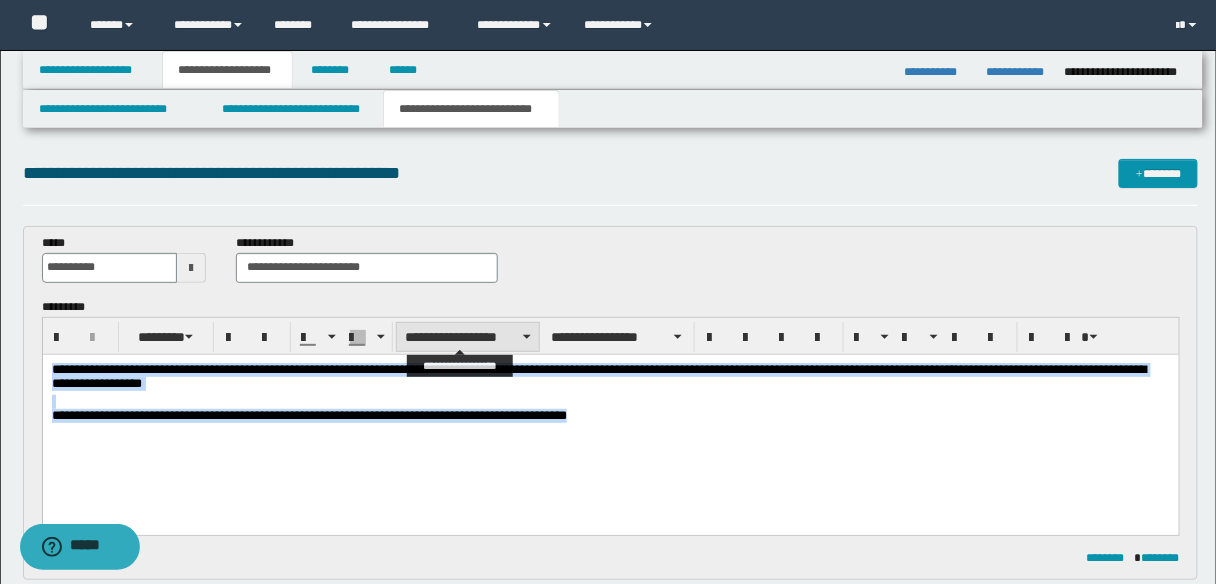 click on "**********" at bounding box center (468, 337) 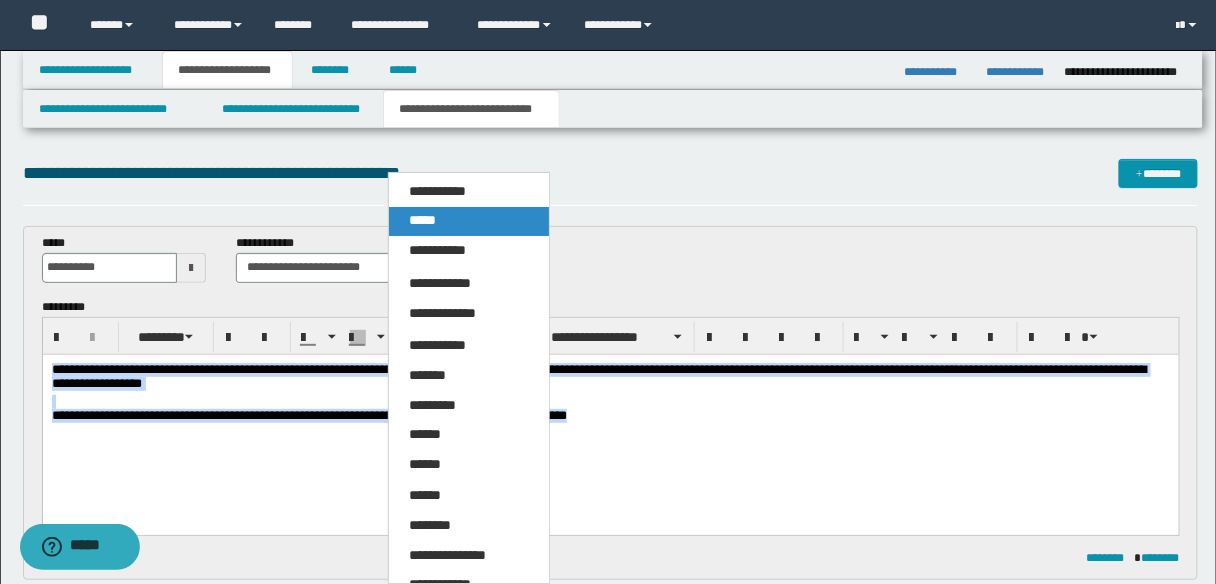 click on "*****" at bounding box center (422, 220) 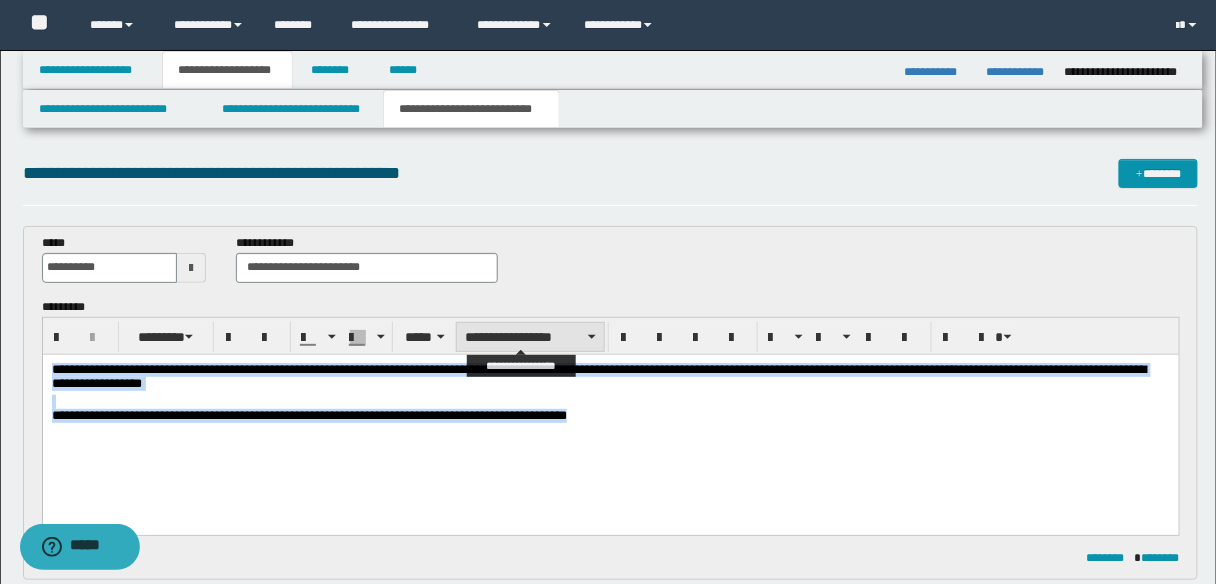 click on "**********" at bounding box center (530, 337) 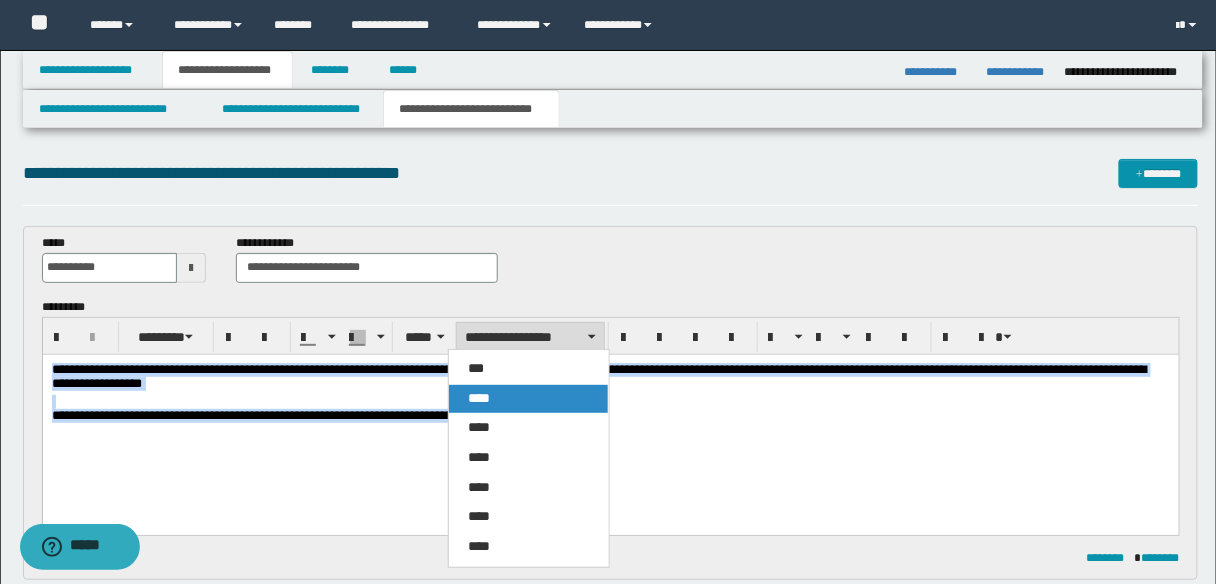 click on "****" at bounding box center (528, 399) 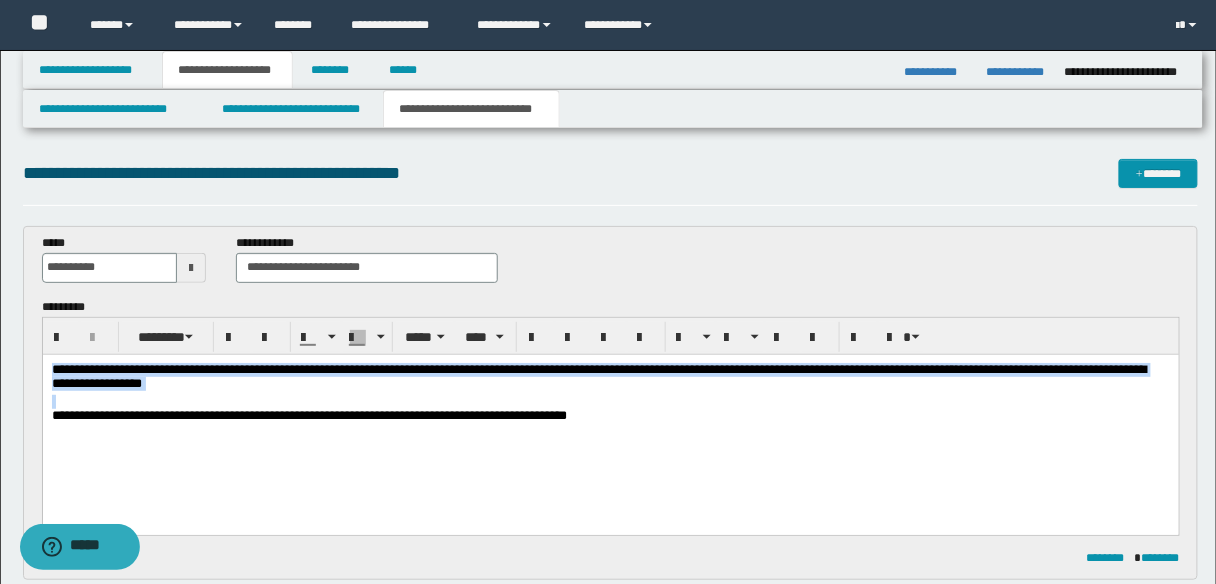 click on "**********" at bounding box center [610, 378] 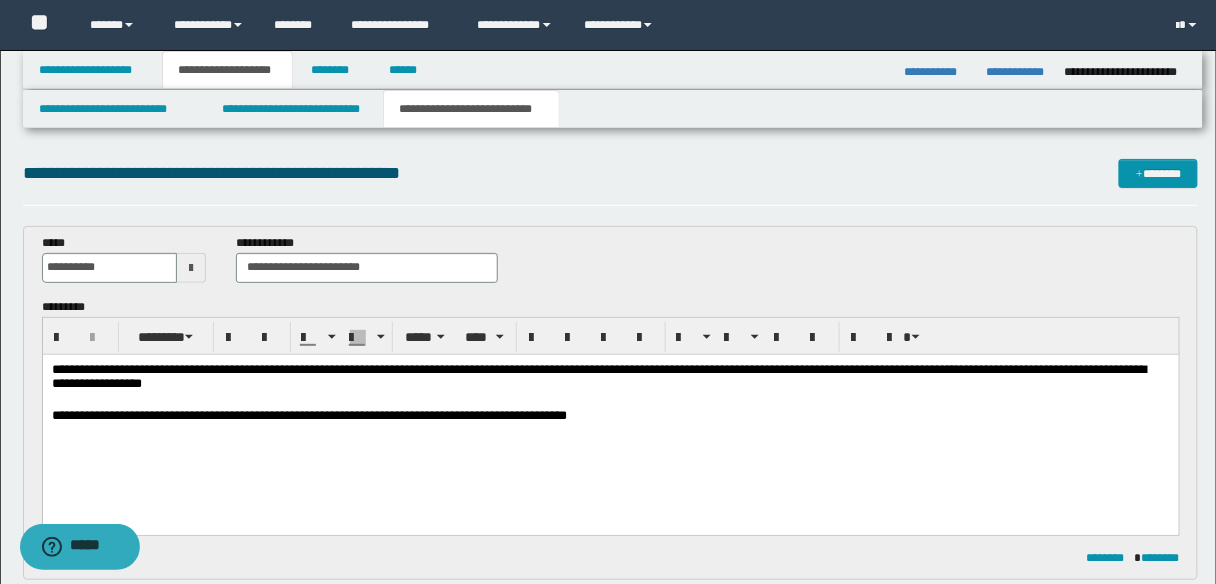 click on "**********" at bounding box center [598, 375] 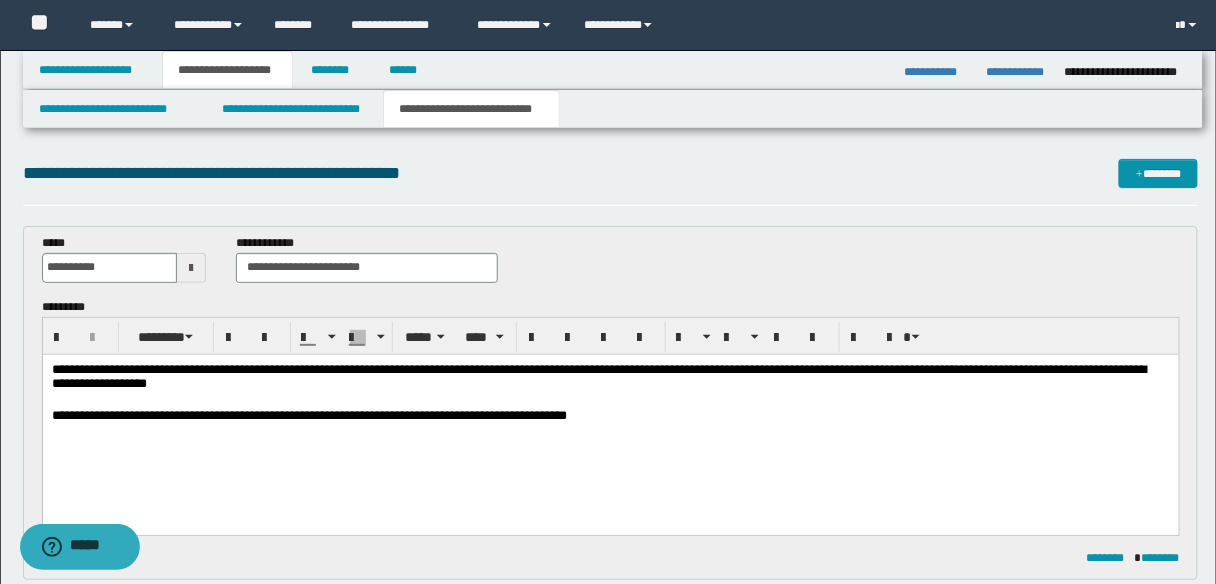 click on "**********" at bounding box center (598, 375) 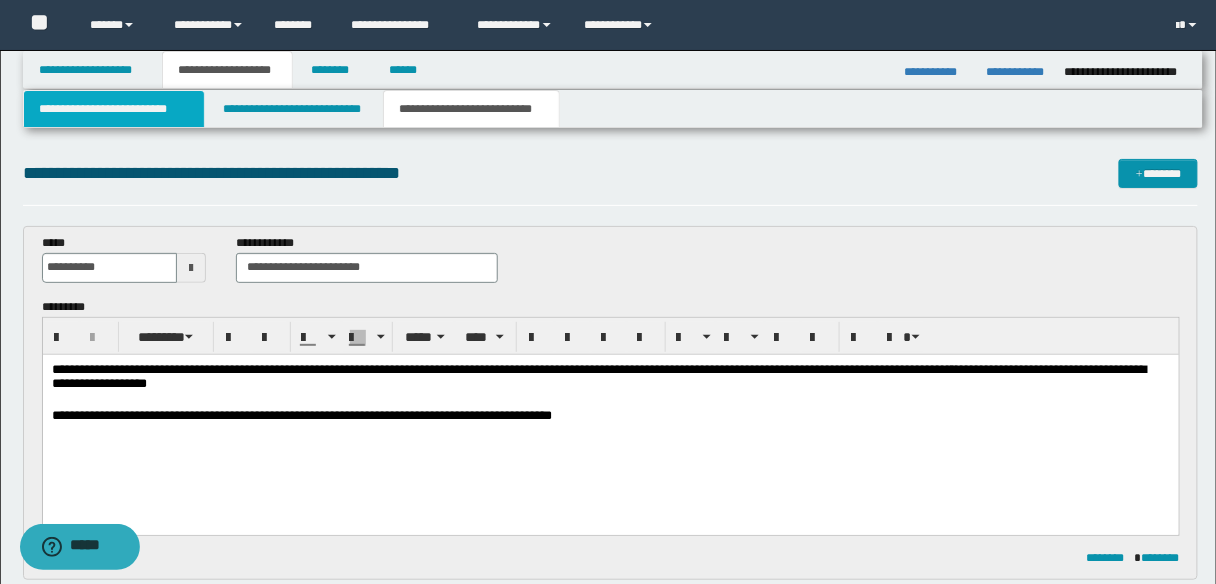 click on "**********" at bounding box center (114, 109) 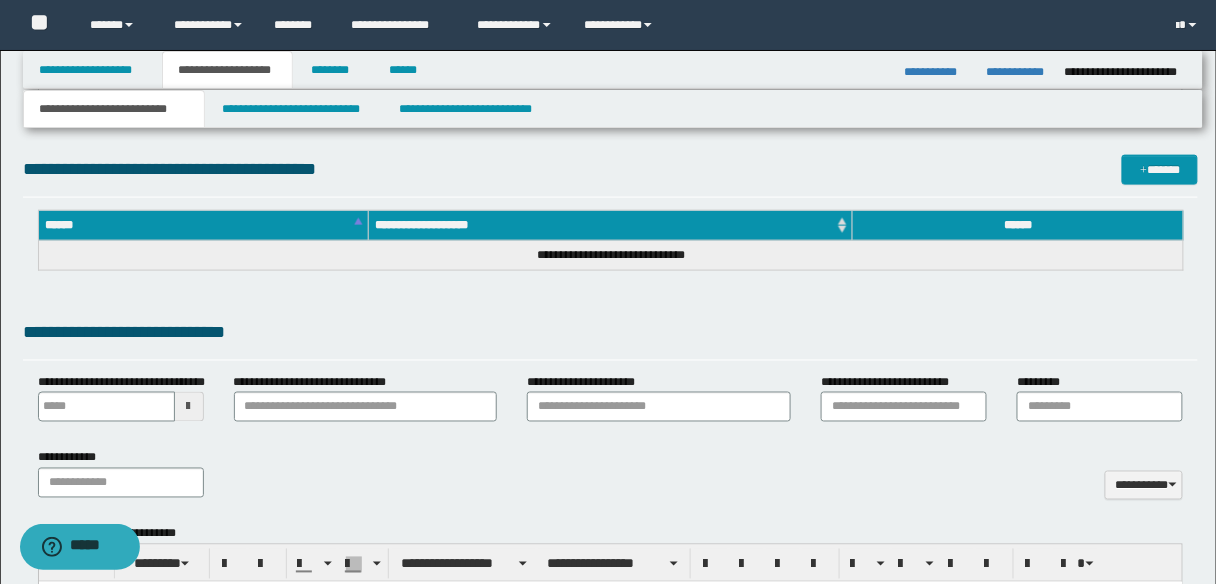 scroll, scrollTop: 880, scrollLeft: 0, axis: vertical 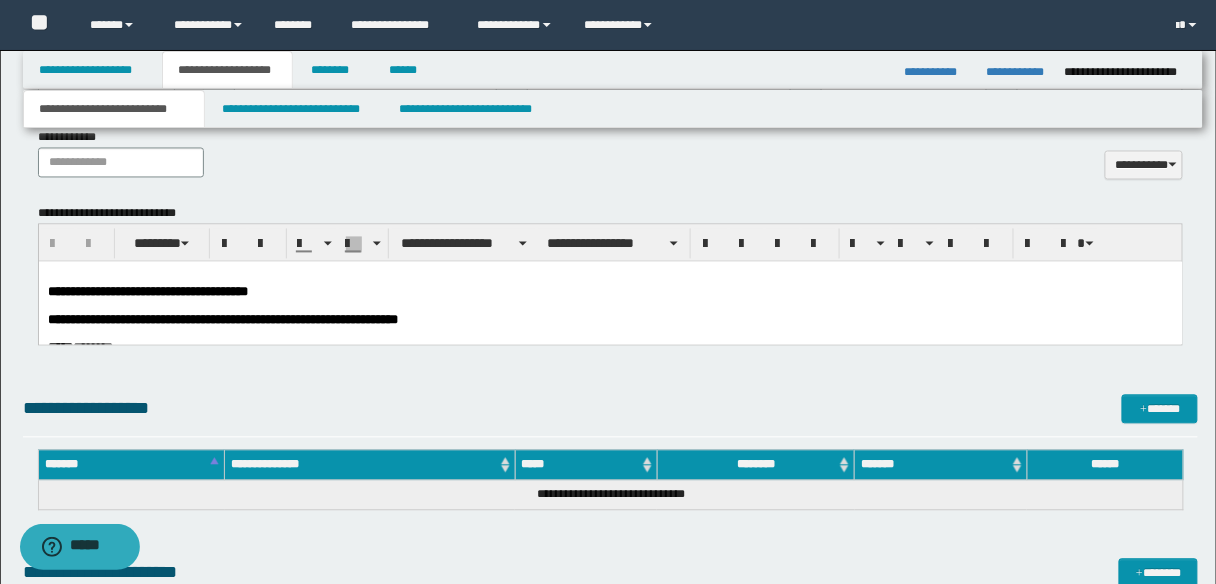 click on "**********" at bounding box center (610, 320) 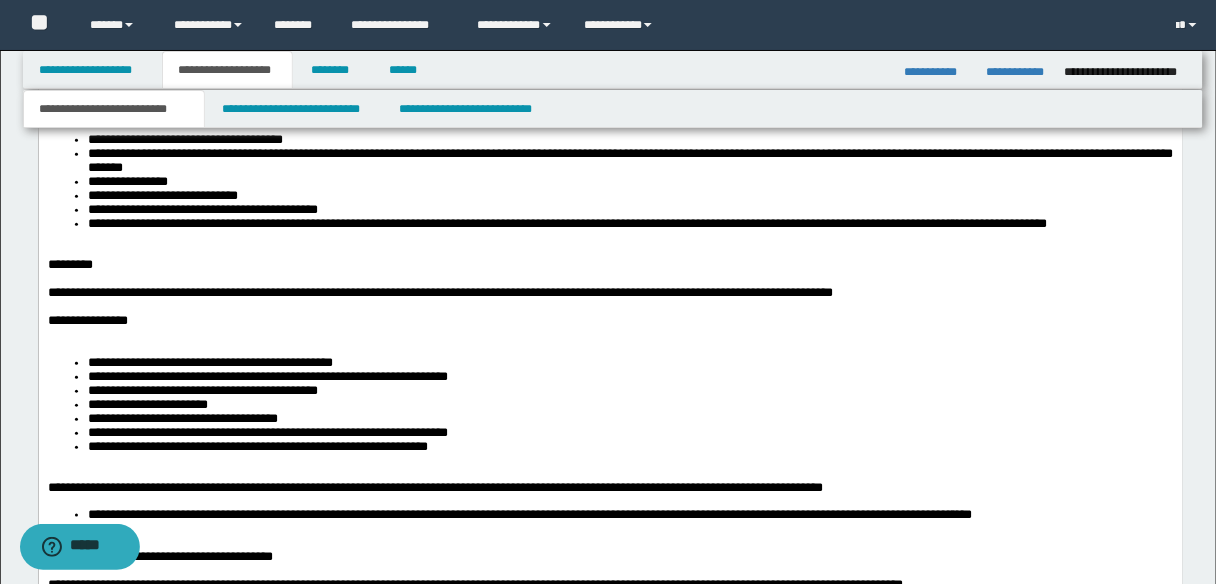 scroll, scrollTop: 2320, scrollLeft: 0, axis: vertical 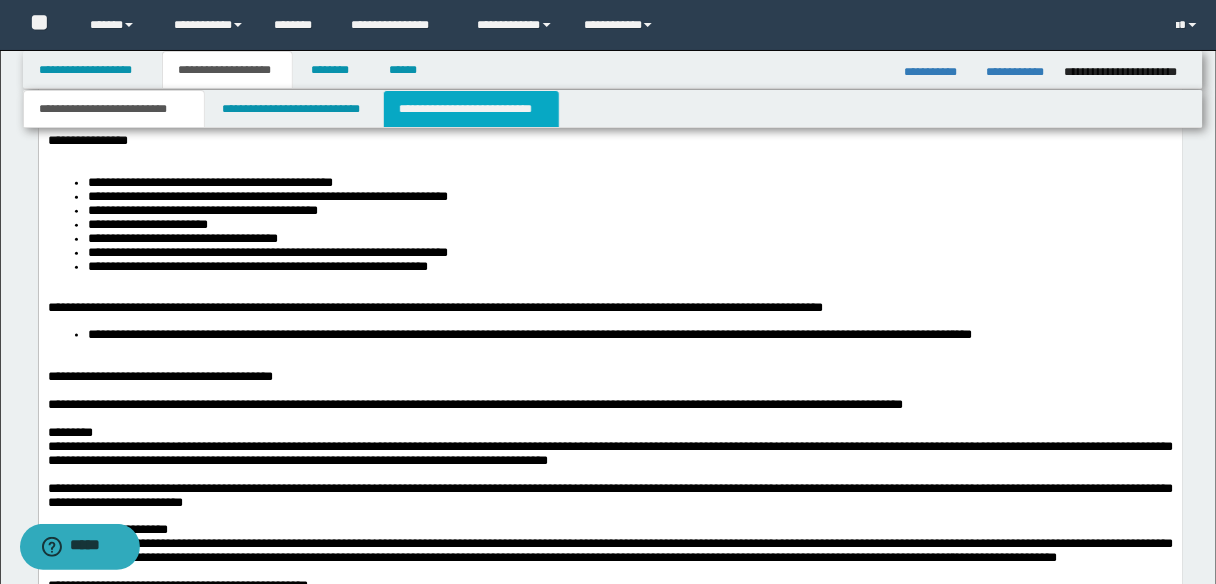 click on "**********" at bounding box center [471, 109] 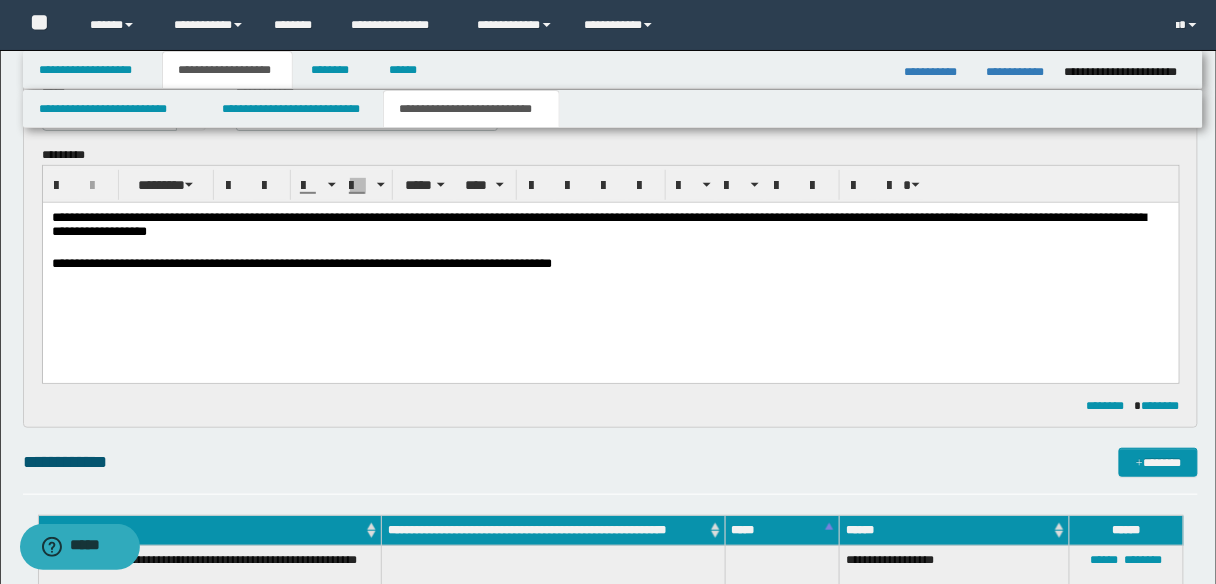scroll, scrollTop: 0, scrollLeft: 0, axis: both 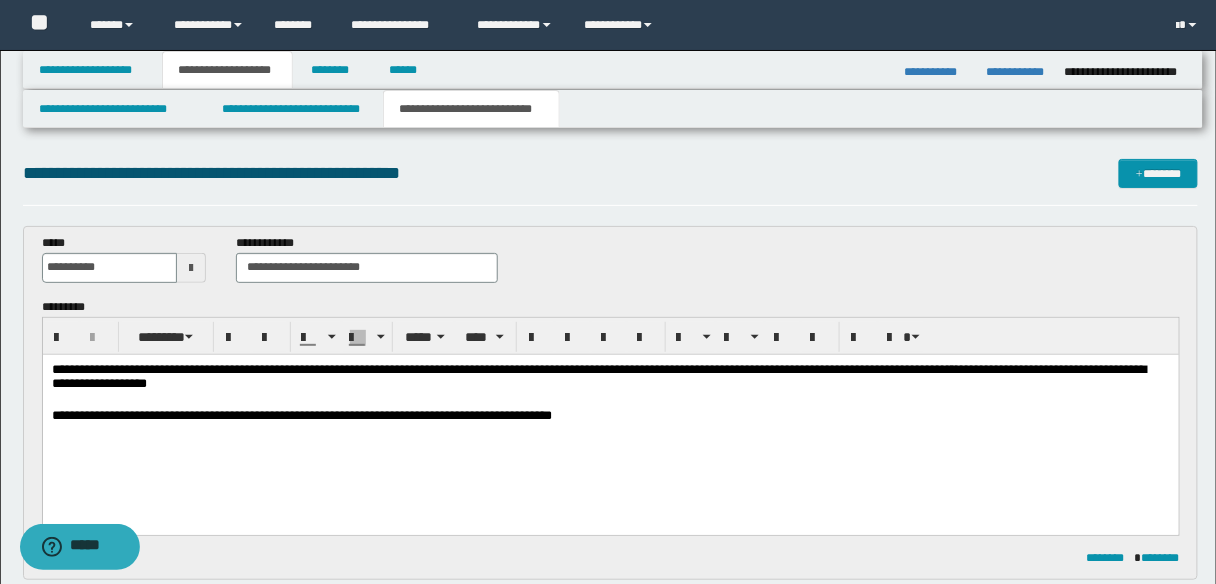 click on "**********" at bounding box center (610, 416) 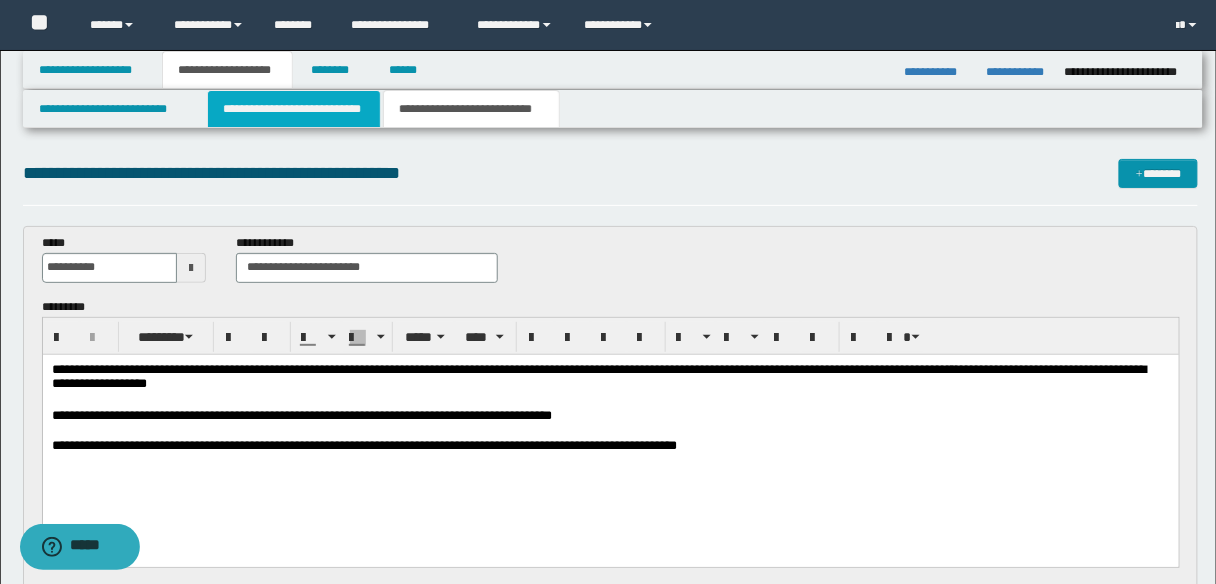 click on "**********" at bounding box center [294, 109] 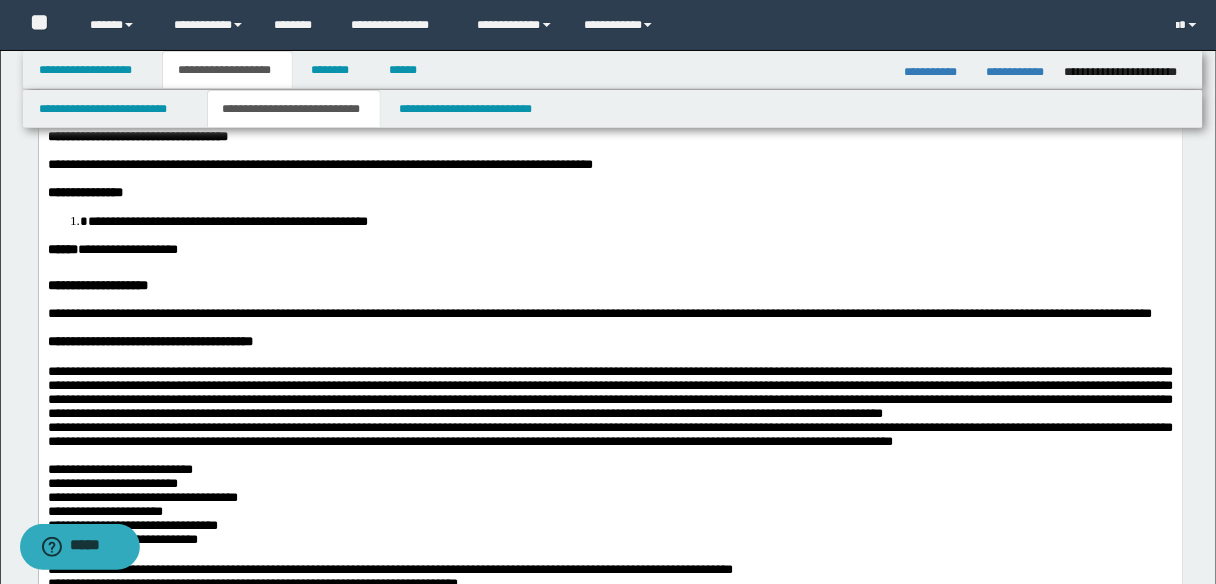 scroll, scrollTop: 240, scrollLeft: 0, axis: vertical 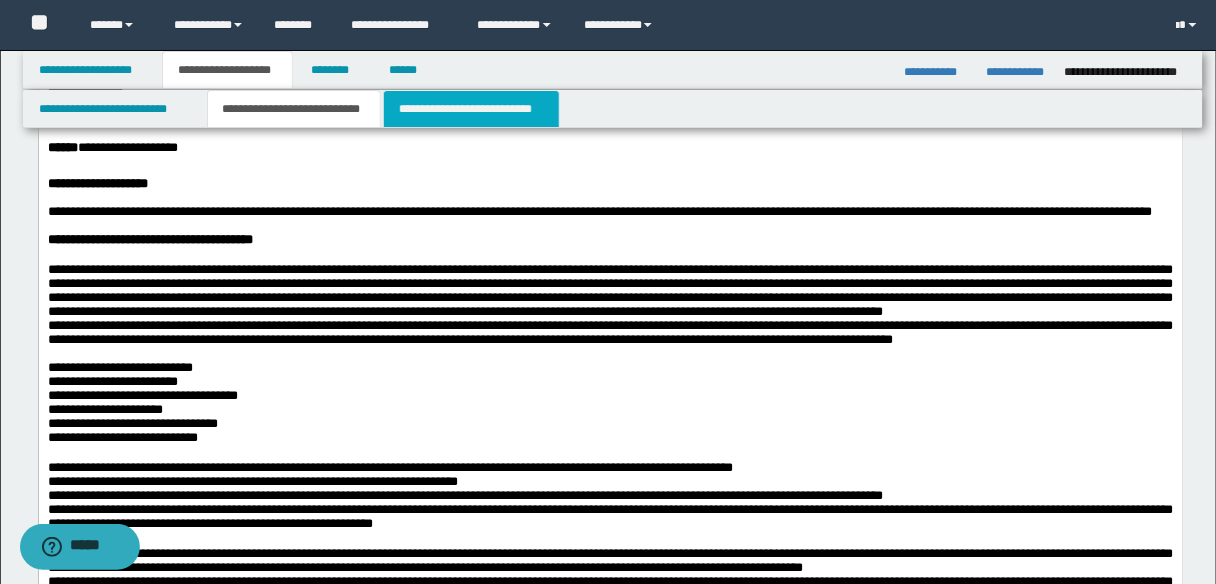 click on "**********" at bounding box center [471, 109] 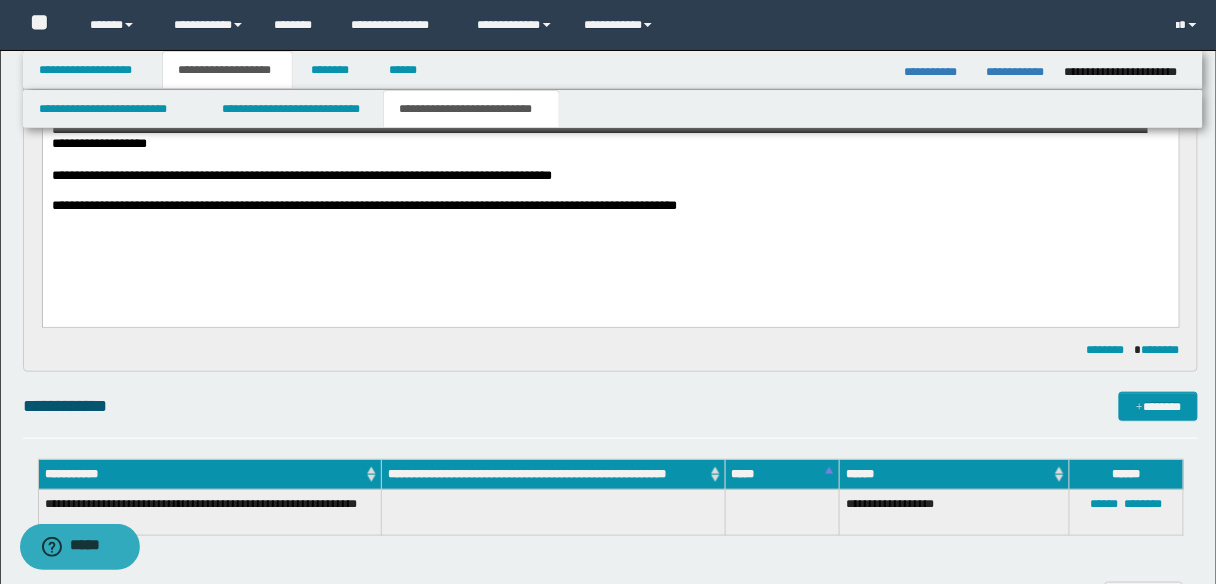 scroll, scrollTop: 80, scrollLeft: 0, axis: vertical 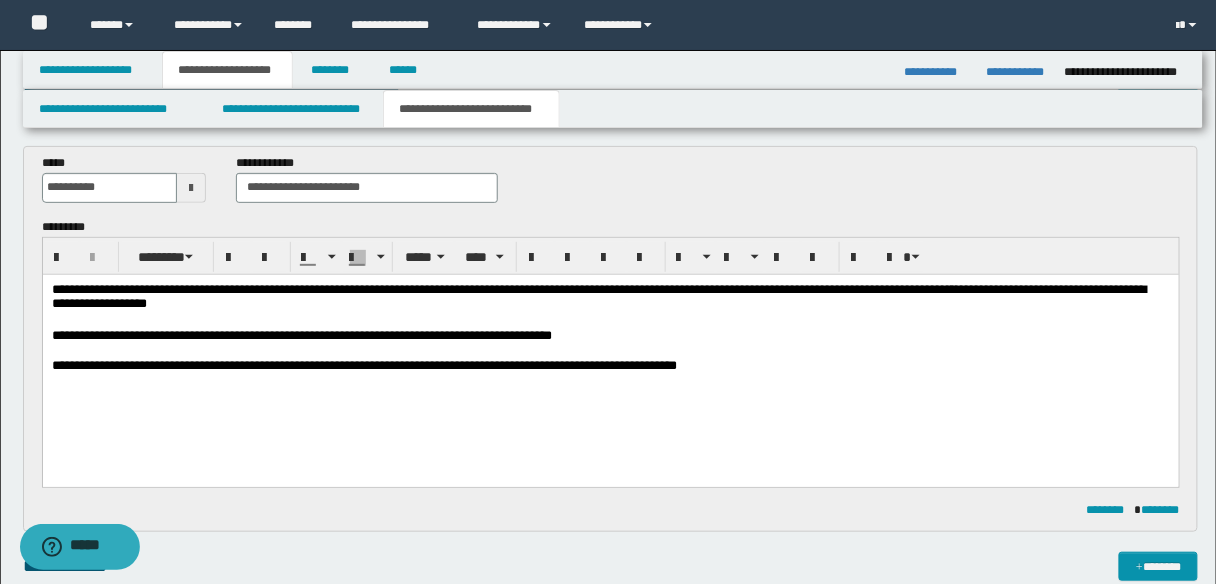 click on "**********" at bounding box center [610, 352] 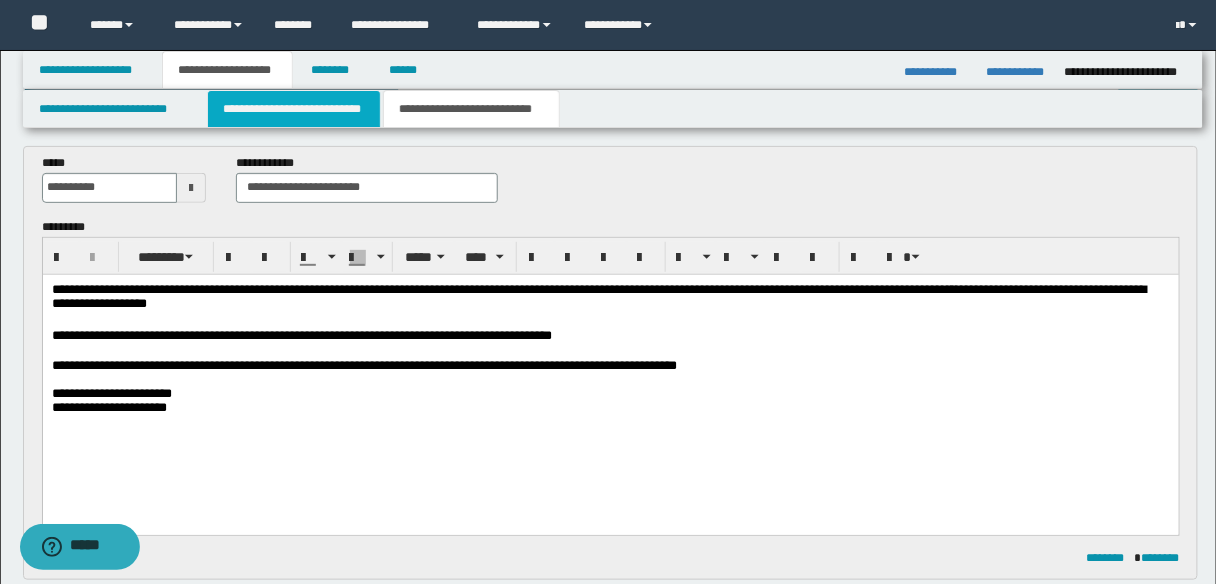 click on "**********" at bounding box center (294, 109) 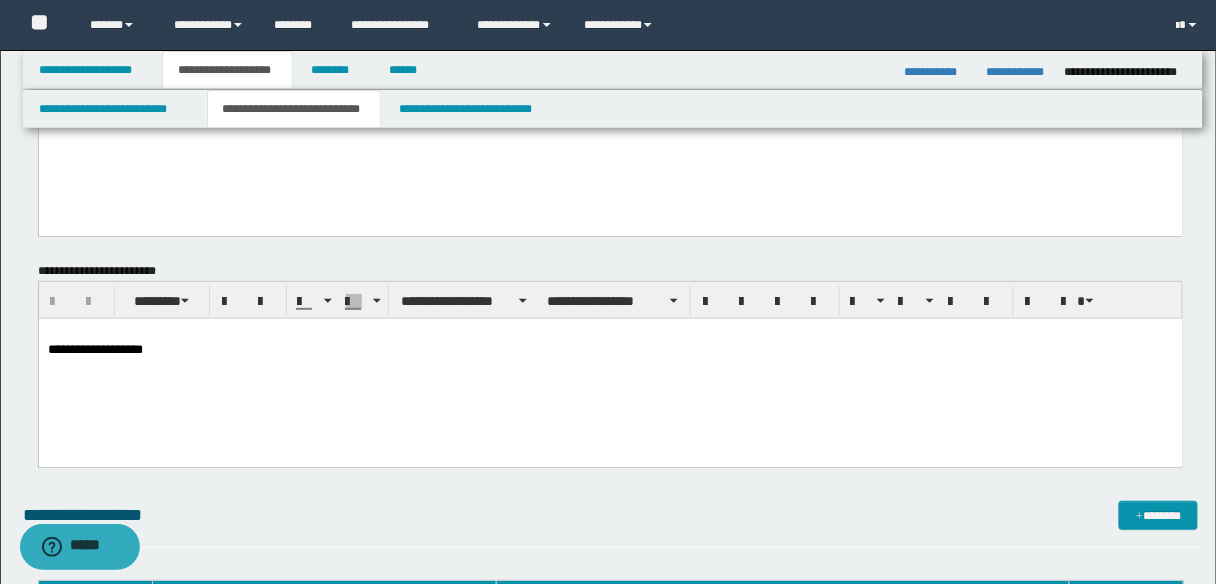 scroll, scrollTop: 2000, scrollLeft: 0, axis: vertical 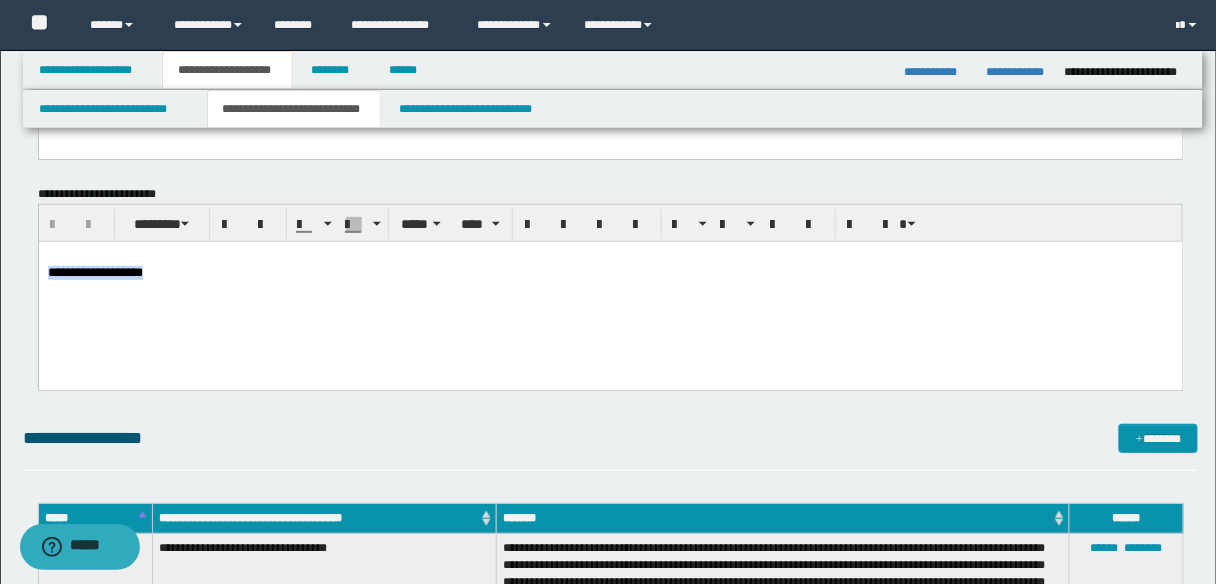 drag, startPoint x: 204, startPoint y: 279, endPoint x: 41, endPoint y: 267, distance: 163.44112 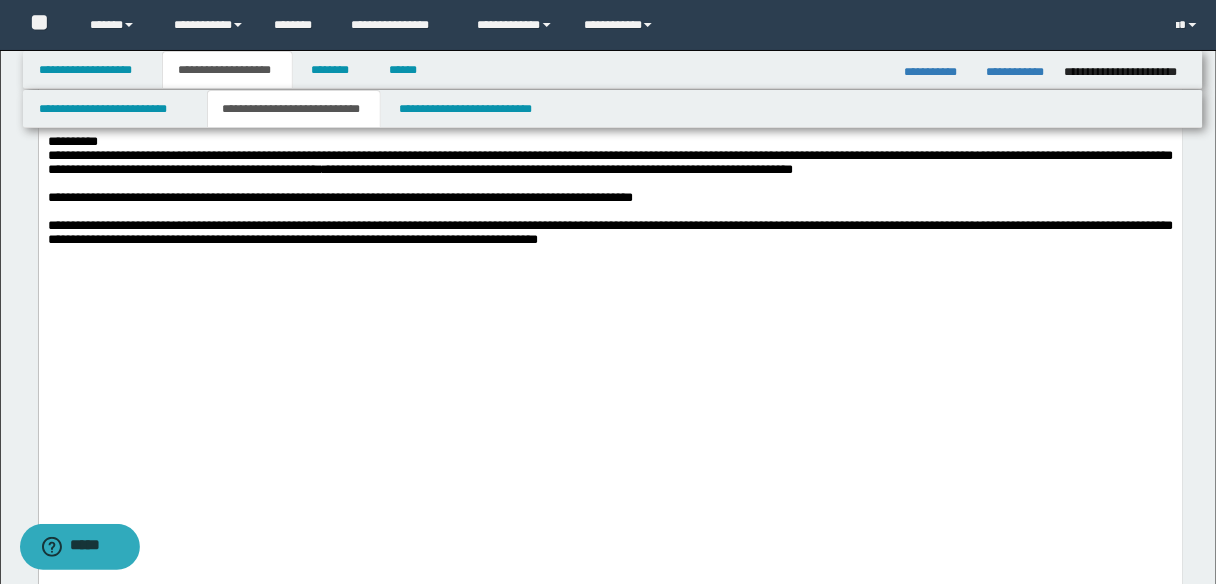 scroll, scrollTop: 1520, scrollLeft: 0, axis: vertical 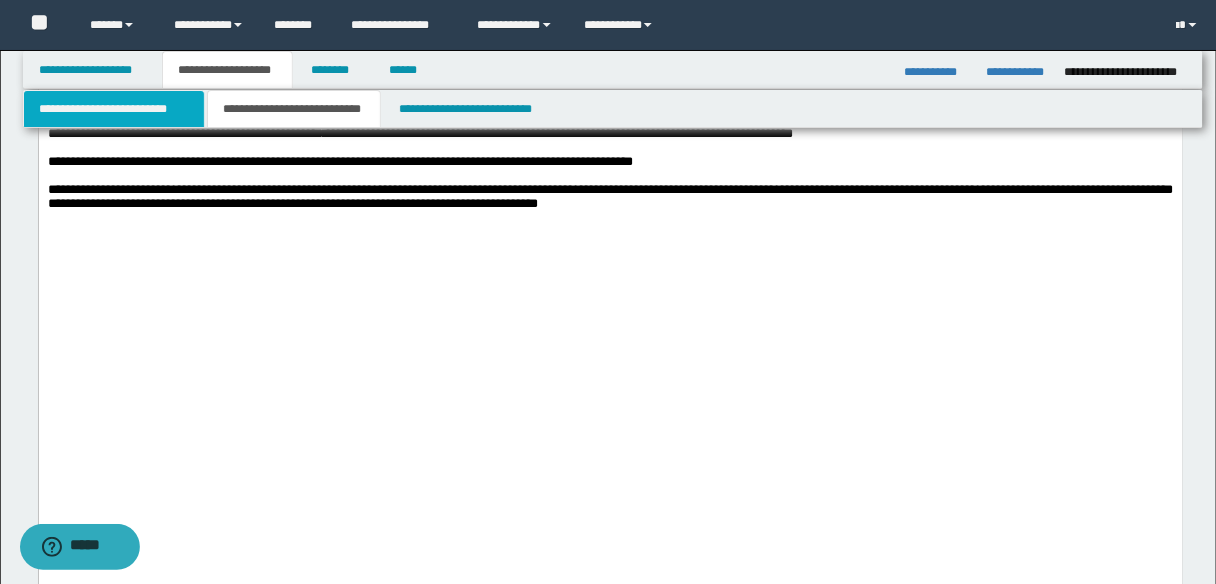 click on "**********" at bounding box center (114, 109) 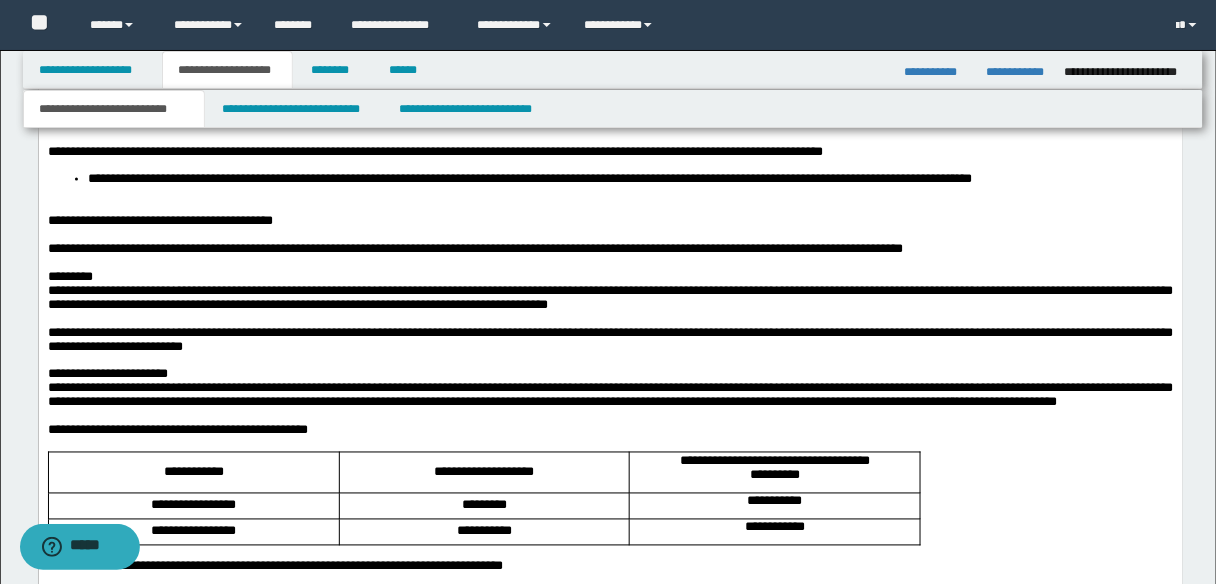 scroll, scrollTop: 2480, scrollLeft: 0, axis: vertical 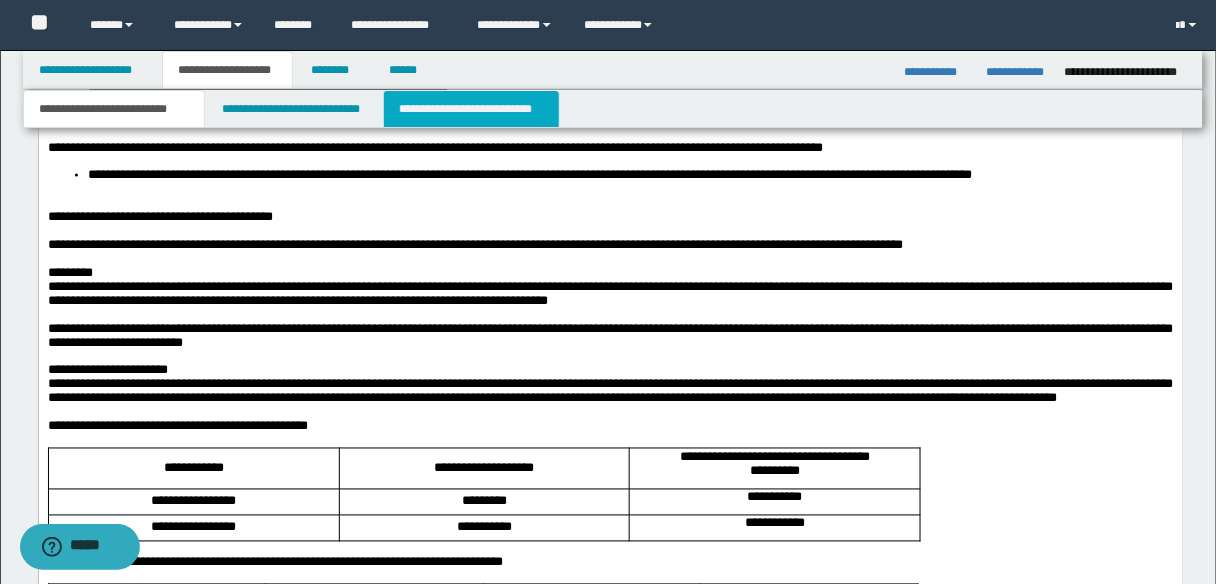 click on "**********" at bounding box center [471, 109] 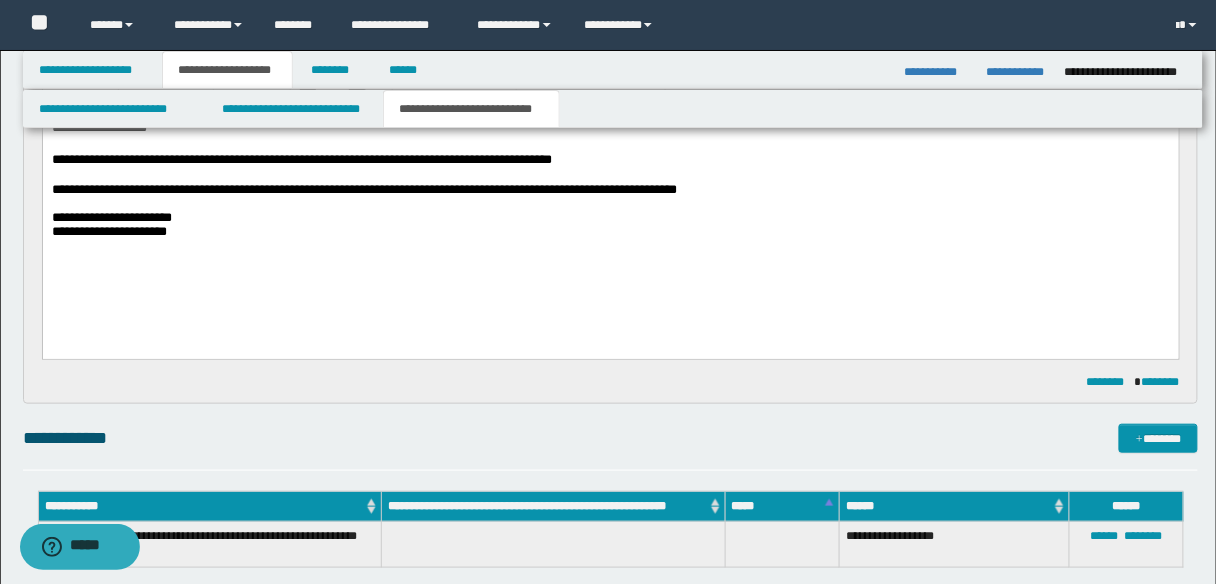scroll, scrollTop: 251, scrollLeft: 0, axis: vertical 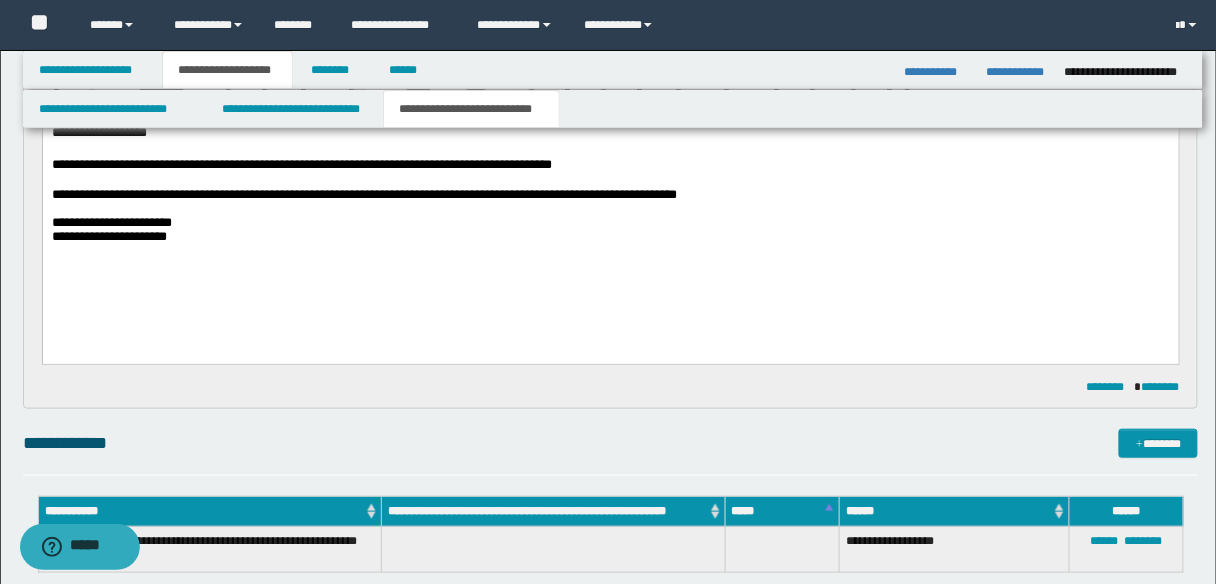 click on "**********" at bounding box center [610, 202] 